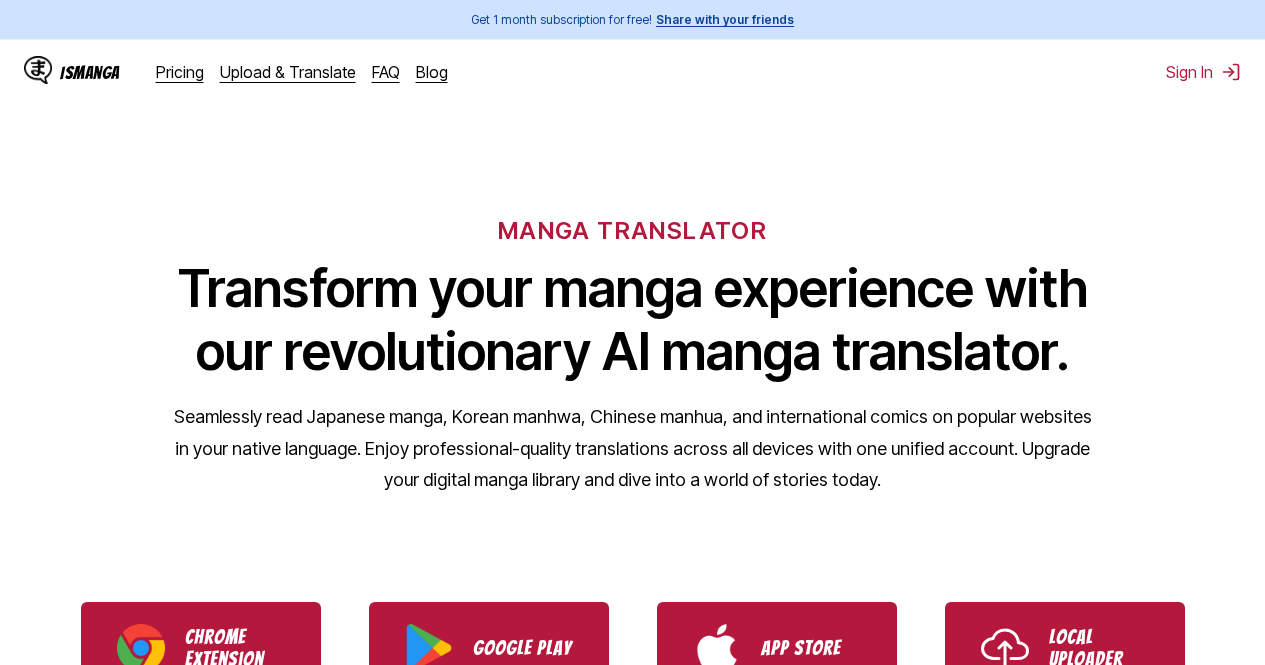 scroll, scrollTop: 0, scrollLeft: 0, axis: both 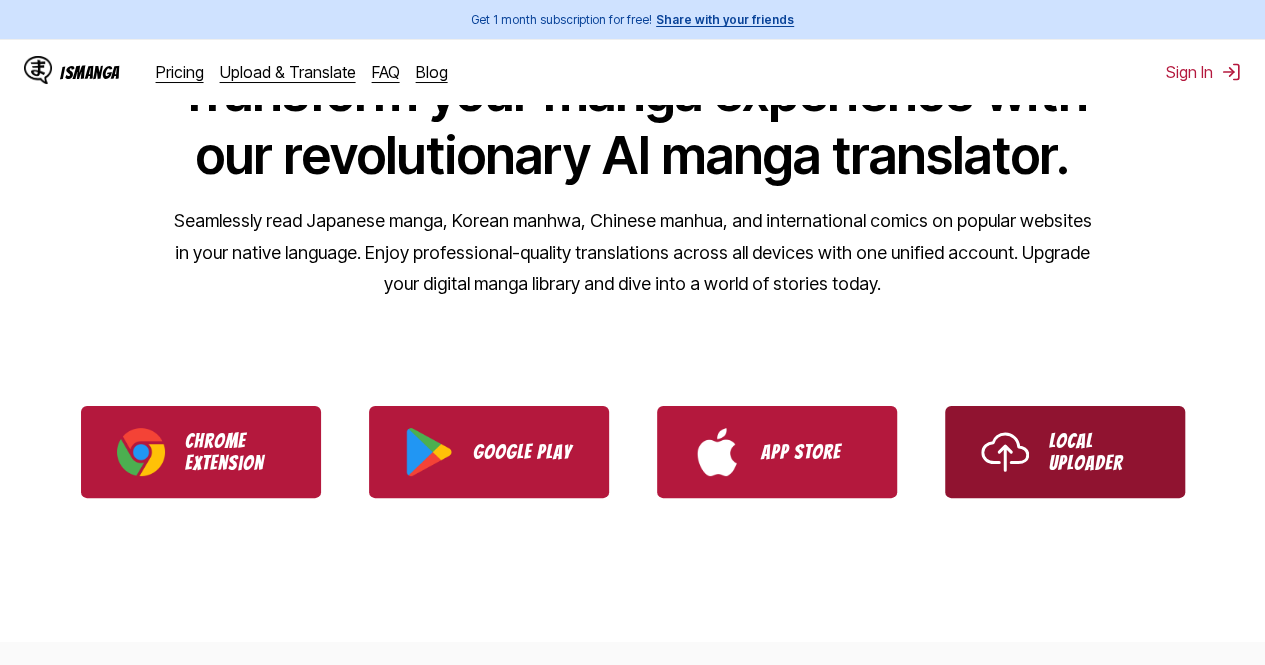 click on "Local Uploader" at bounding box center (1065, 452) 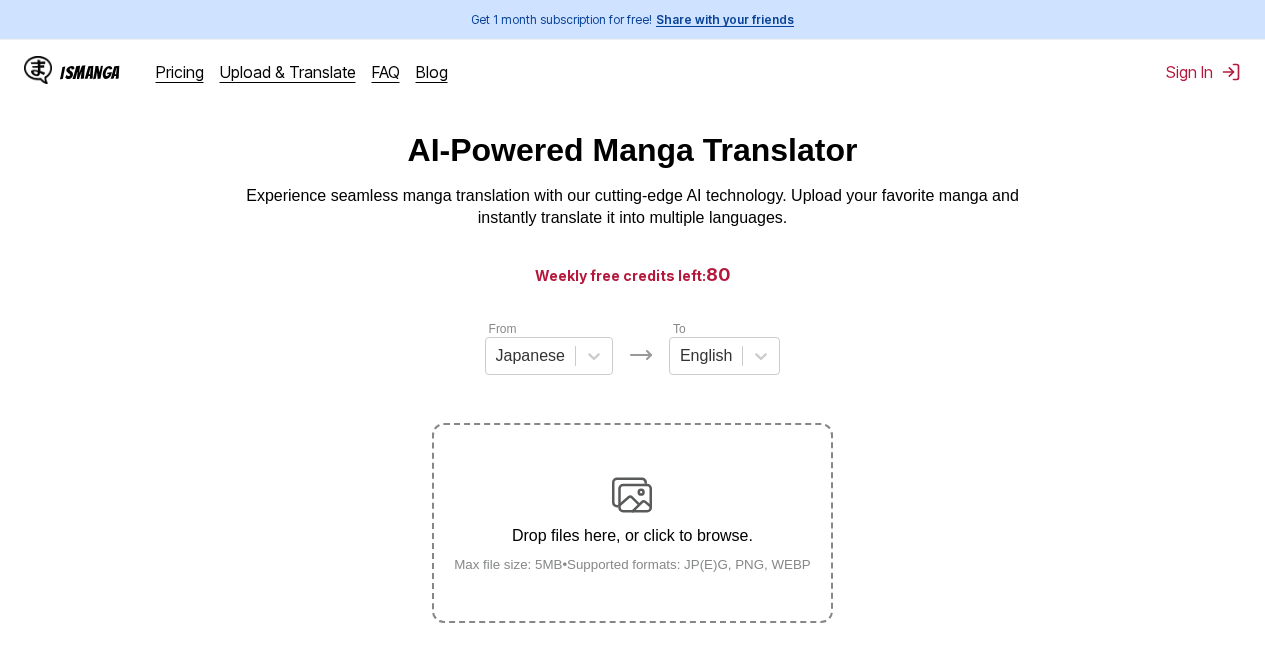 scroll, scrollTop: 0, scrollLeft: 0, axis: both 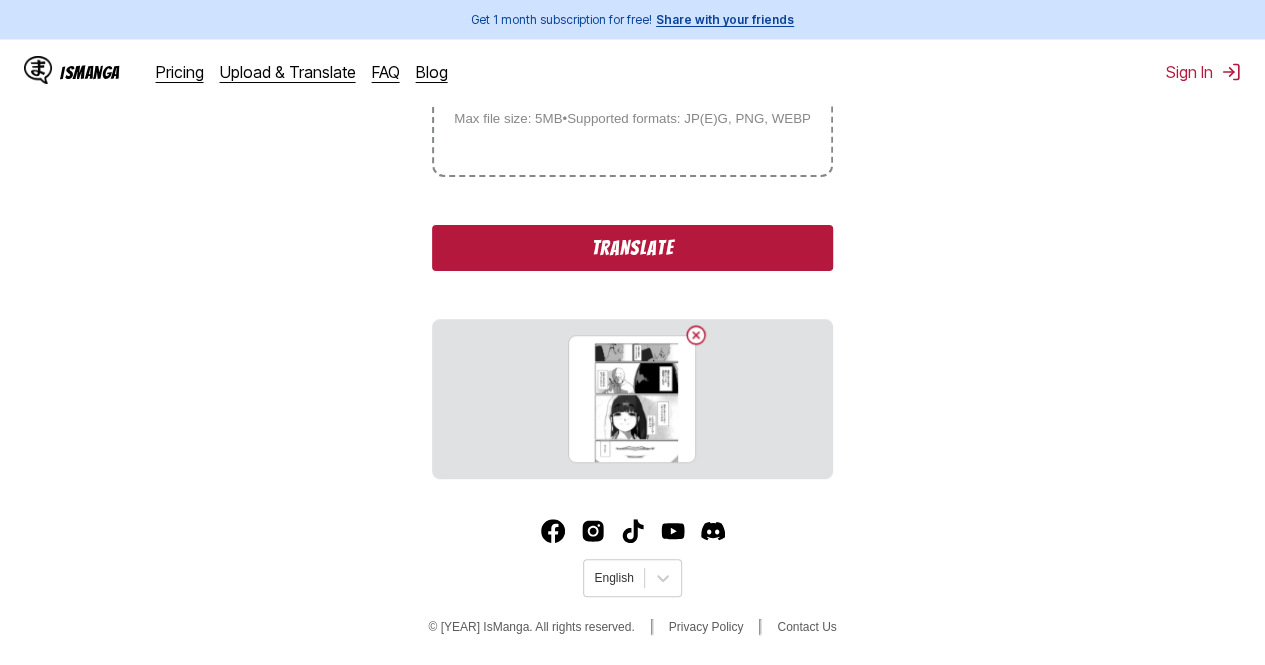 click on "Translate" at bounding box center (632, 248) 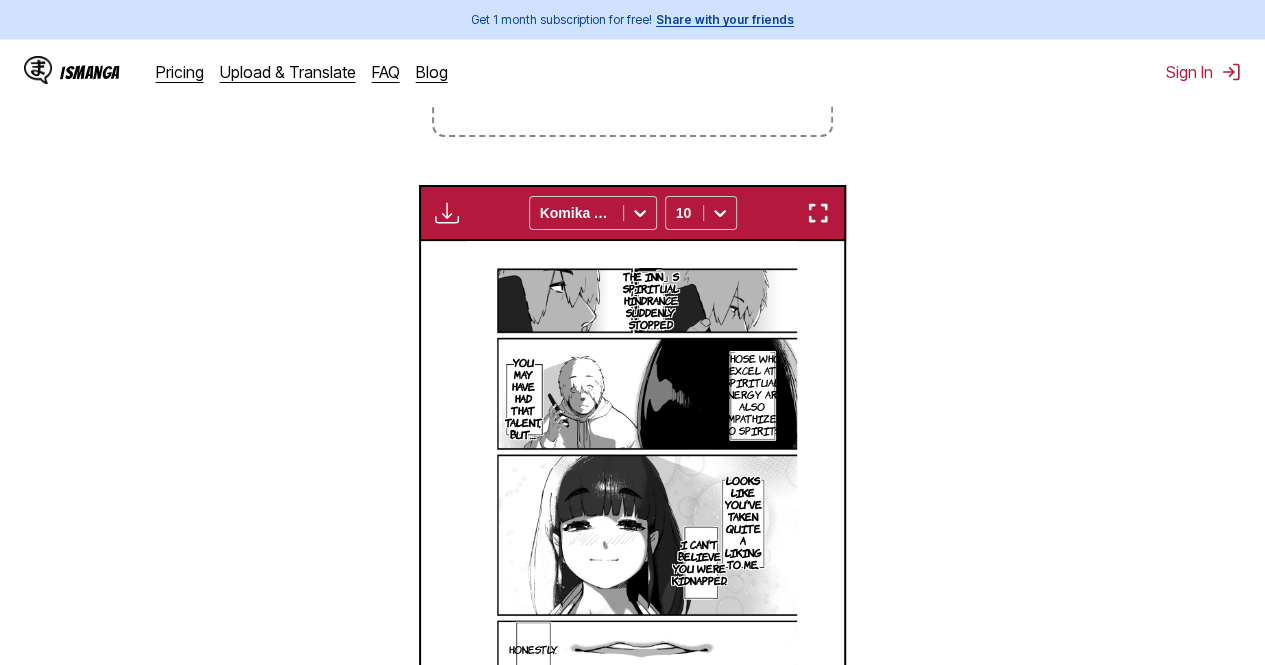 scroll, scrollTop: 483, scrollLeft: 0, axis: vertical 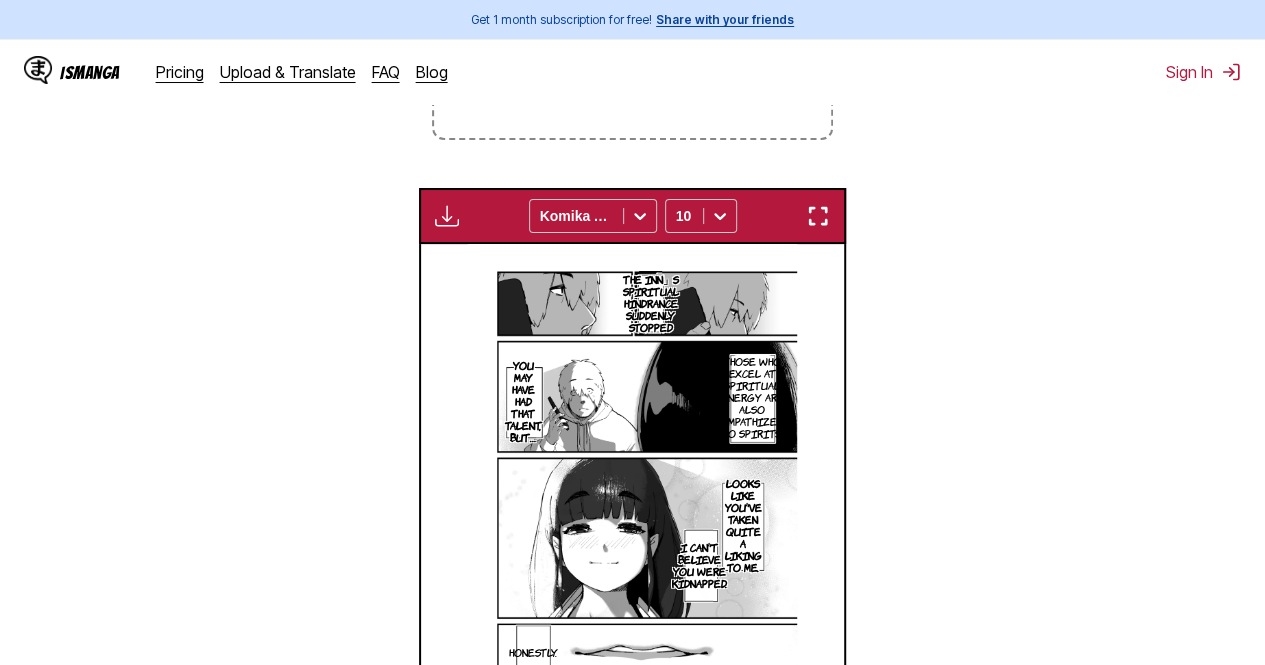 click at bounding box center [818, 216] 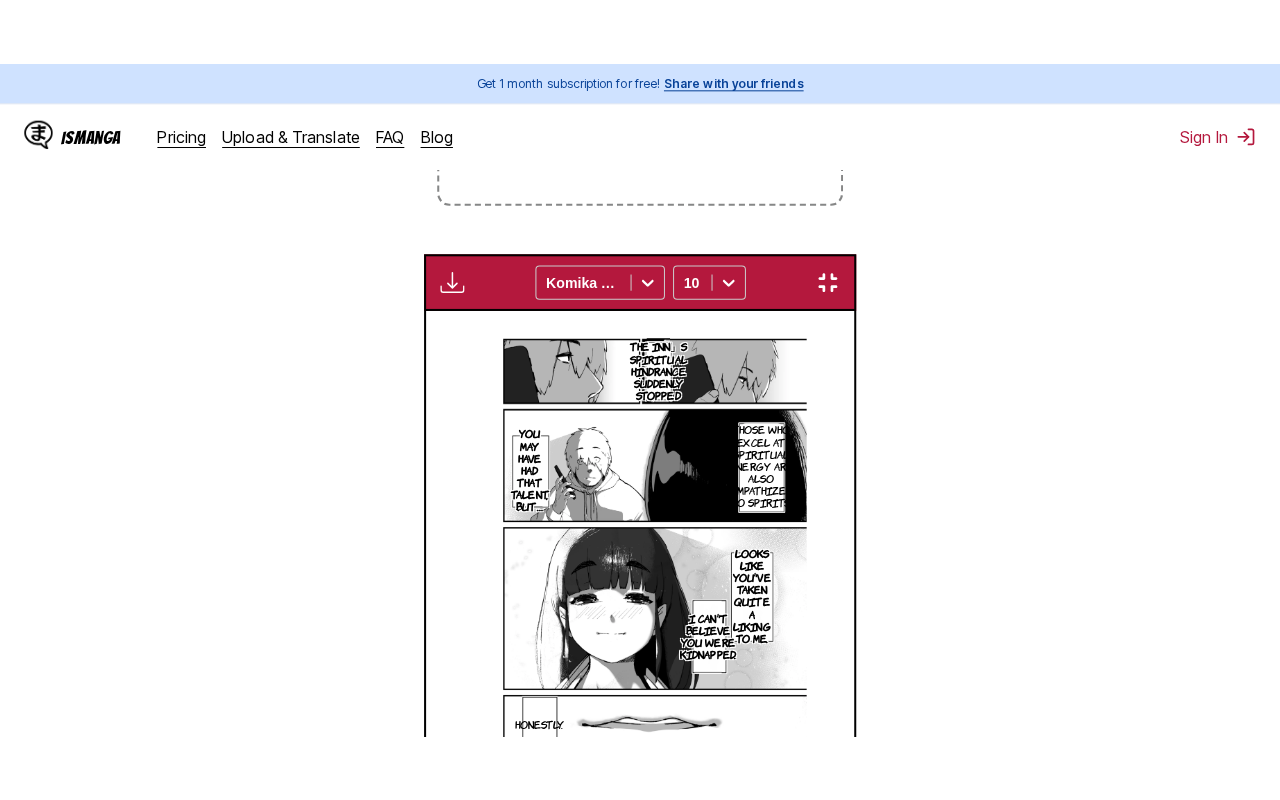 scroll, scrollTop: 238, scrollLeft: 0, axis: vertical 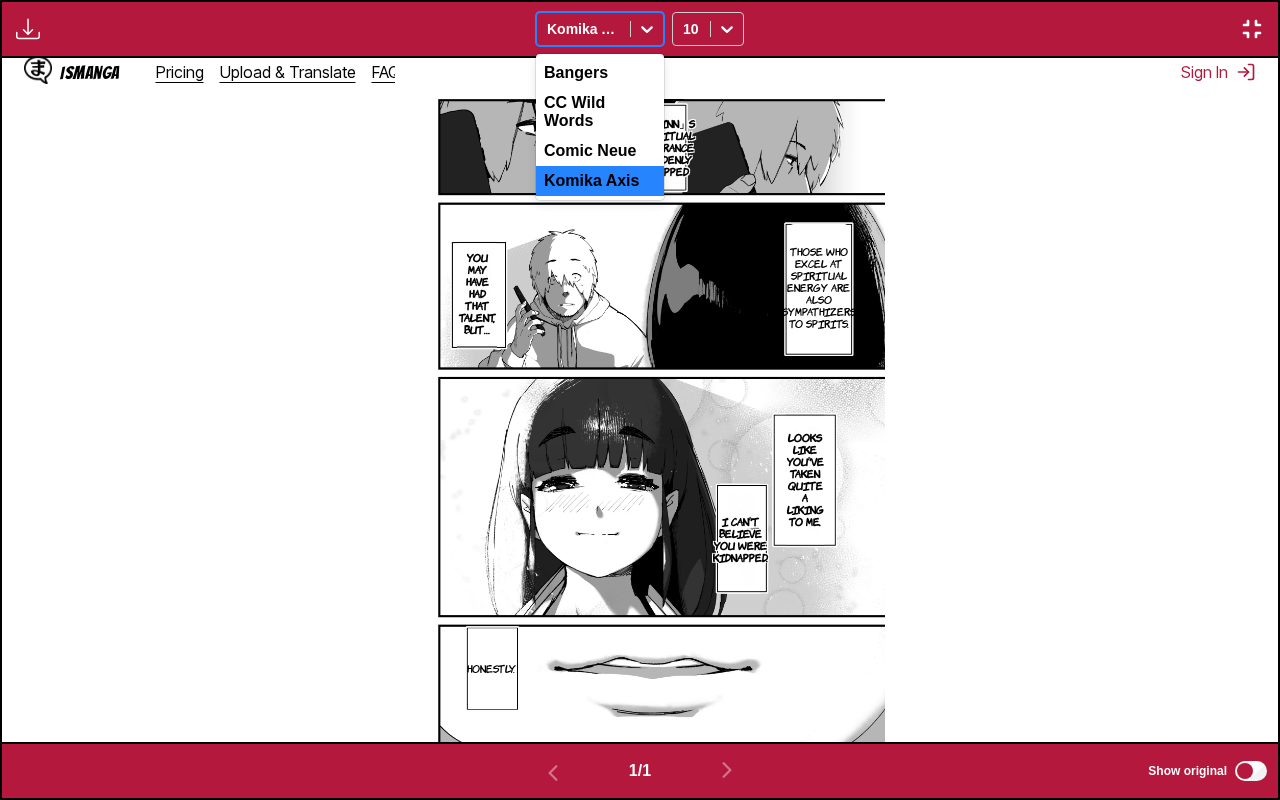 click at bounding box center (583, 29) 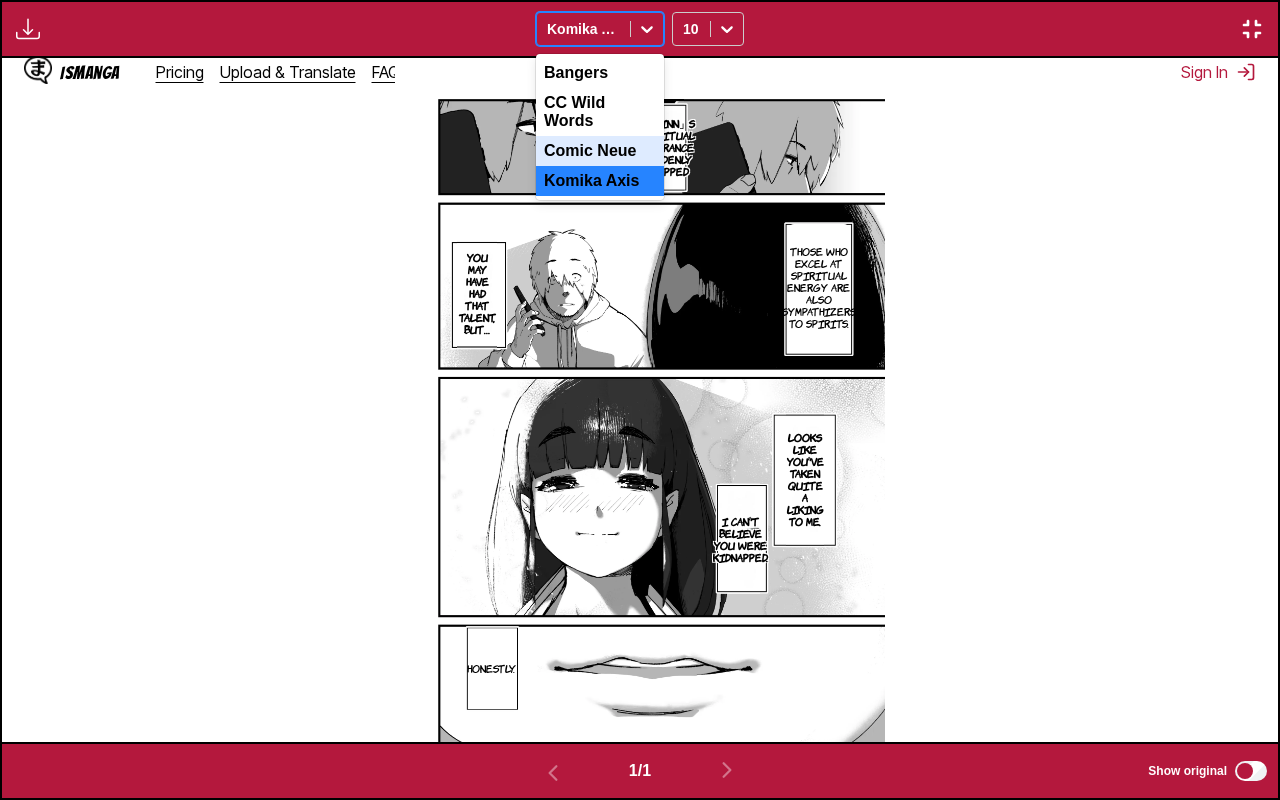 click on "Comic Neue" at bounding box center [600, 151] 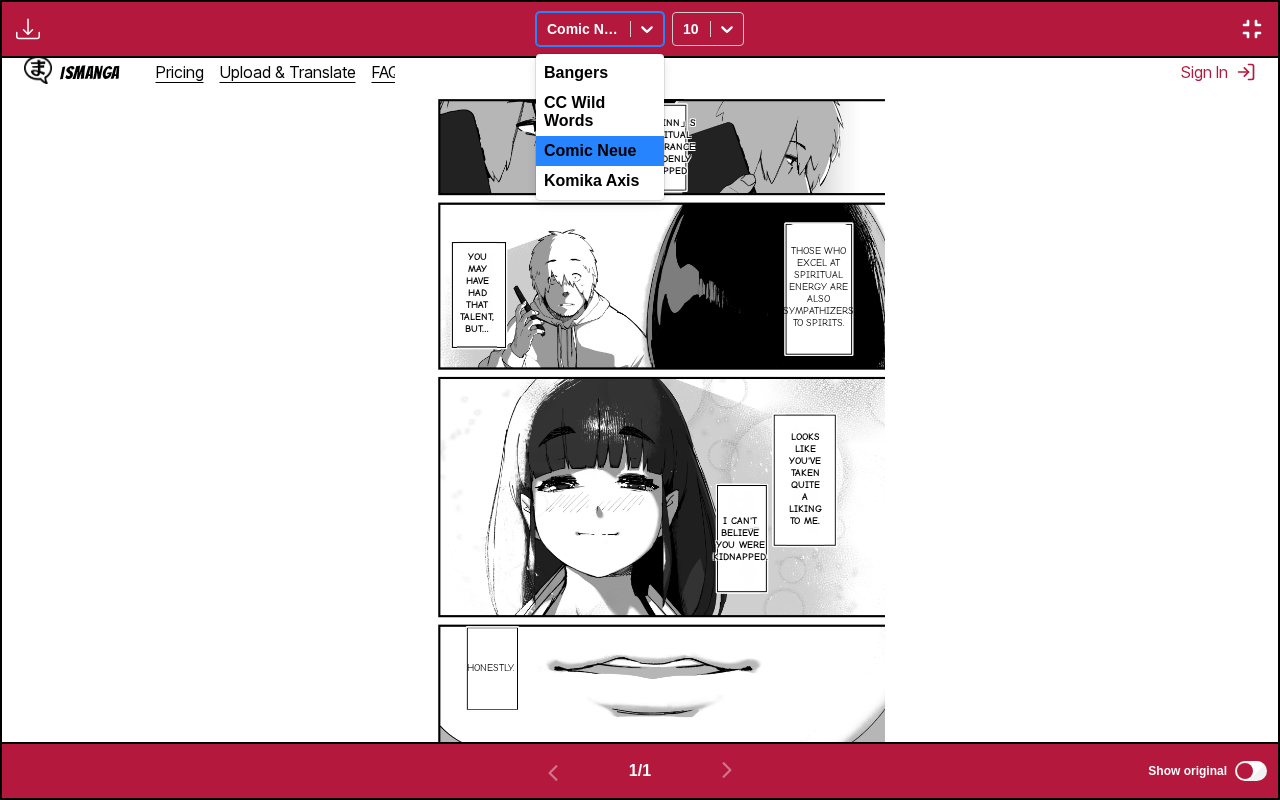 click on "Comic Neue" at bounding box center (583, 29) 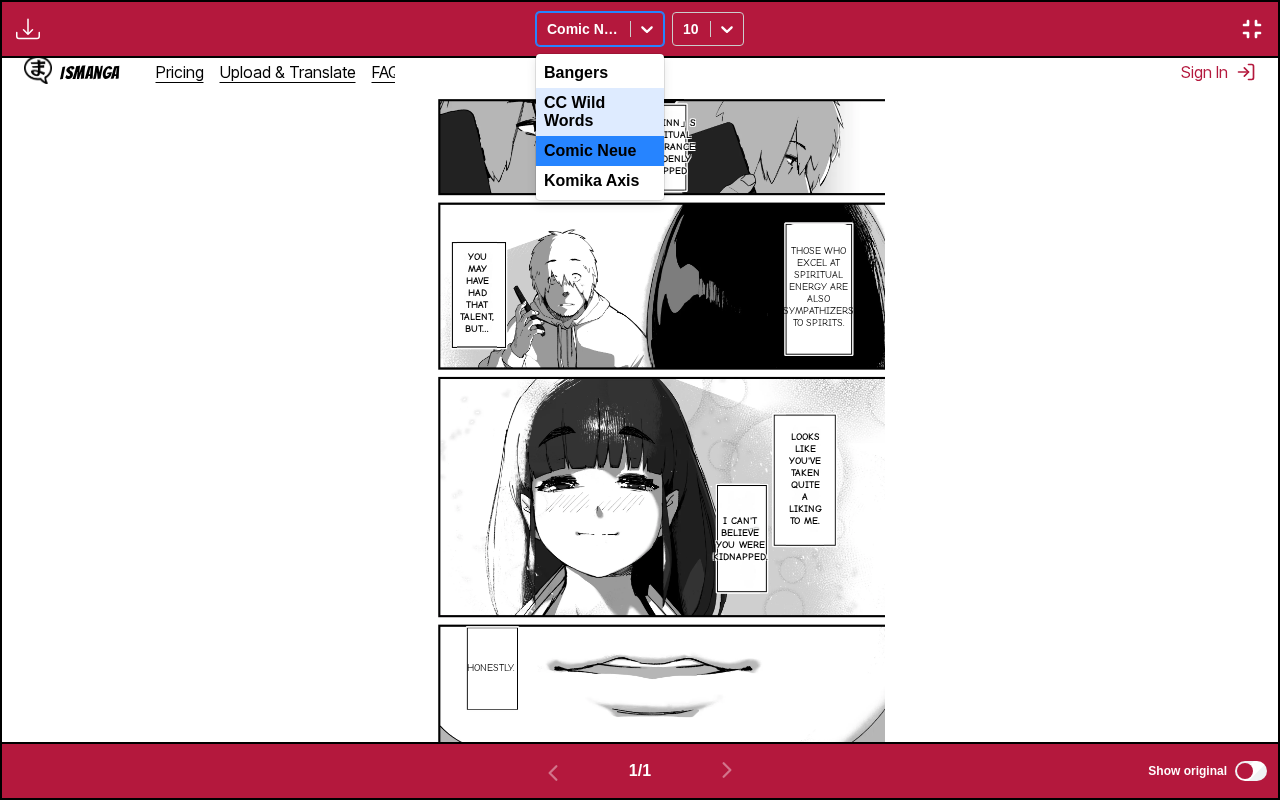 click on "CC Wild Words" at bounding box center (600, 112) 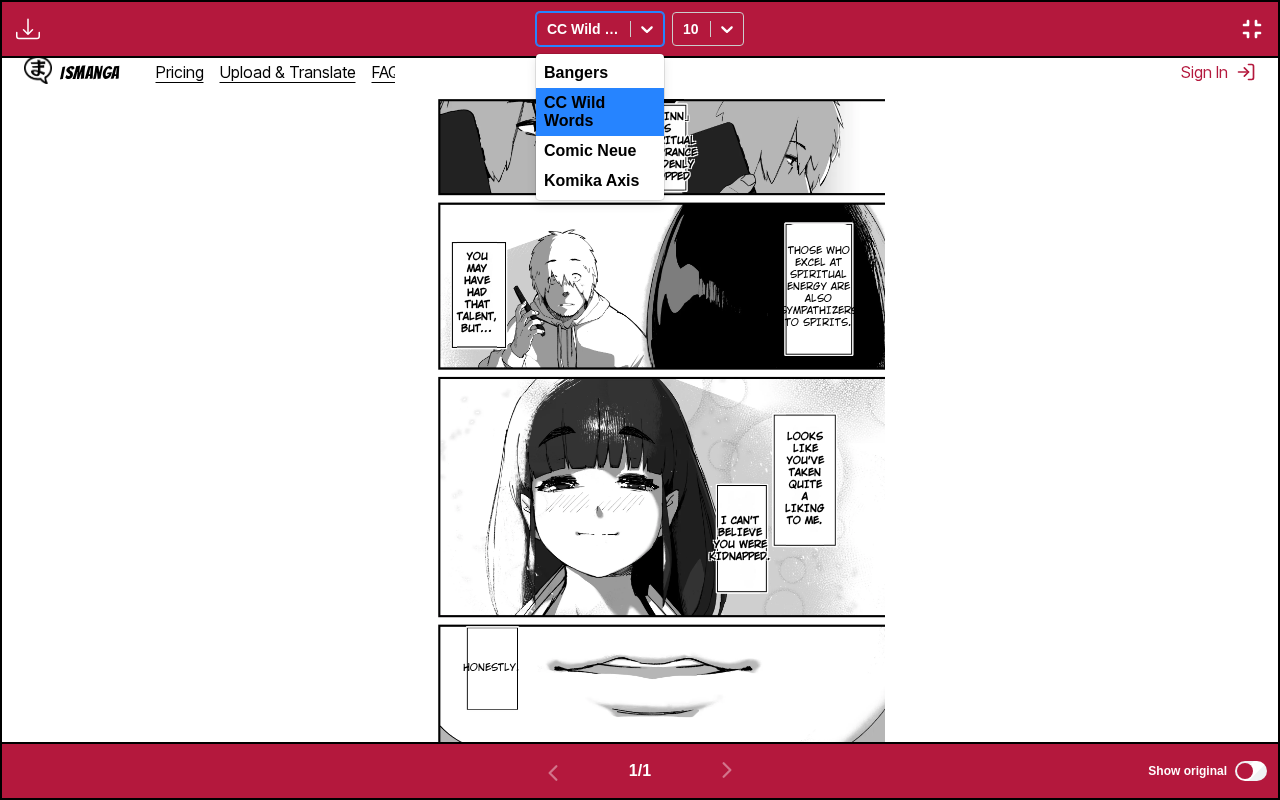 click at bounding box center [583, 29] 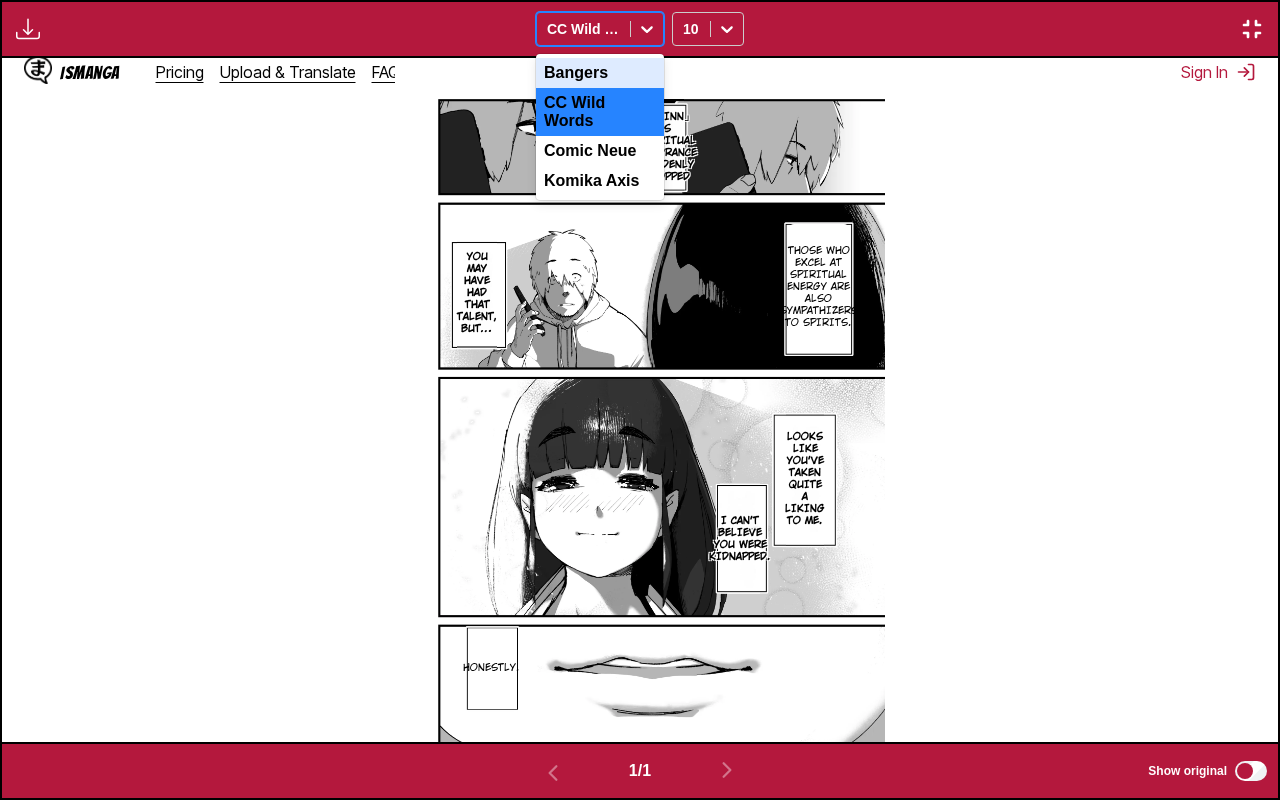 click on "Bangers" at bounding box center [600, 73] 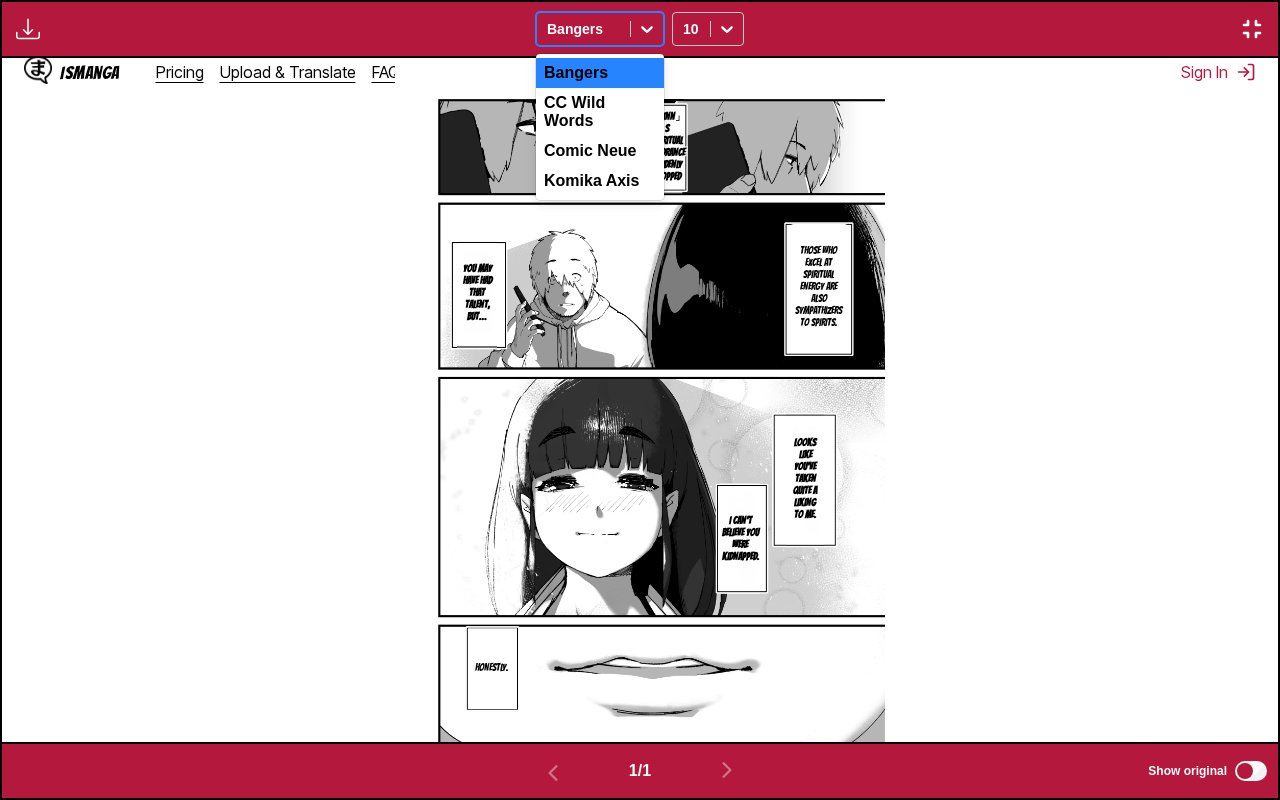 click at bounding box center (583, 29) 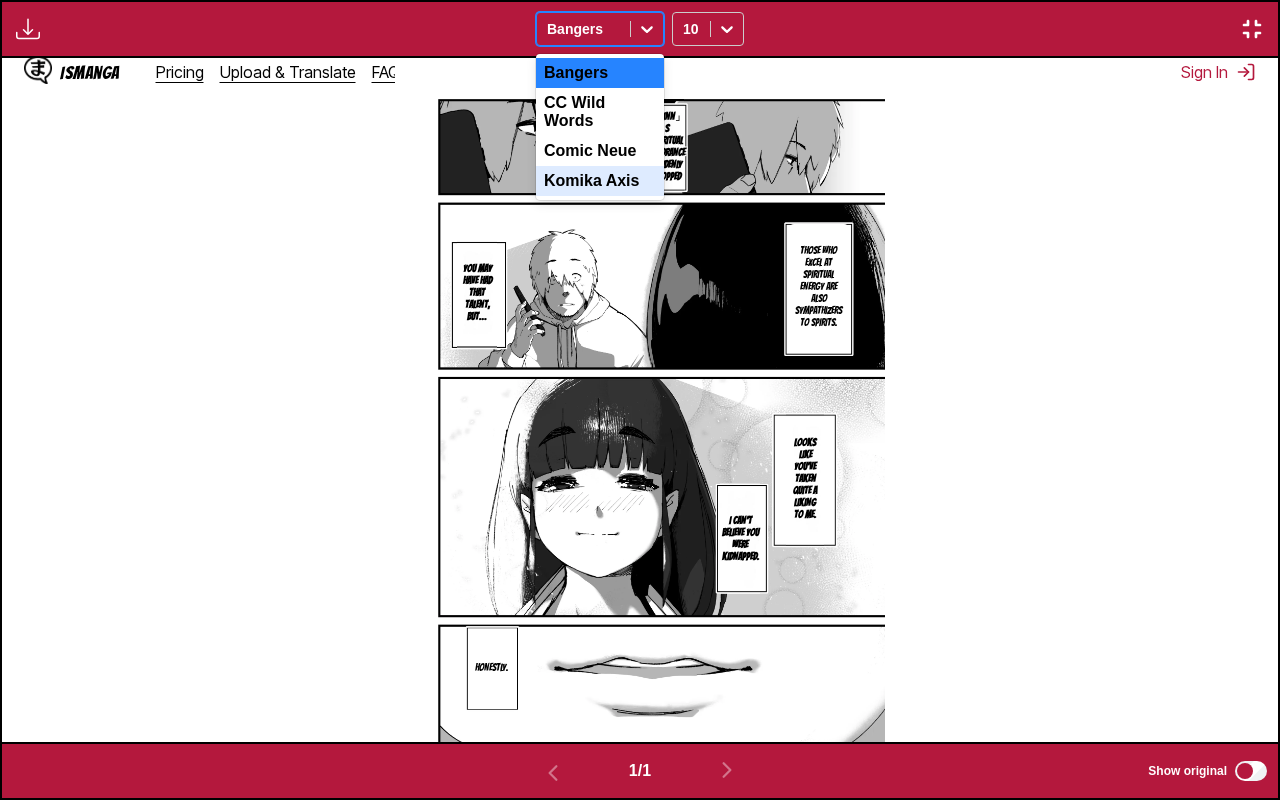 click on "Komika Axis" at bounding box center (600, 181) 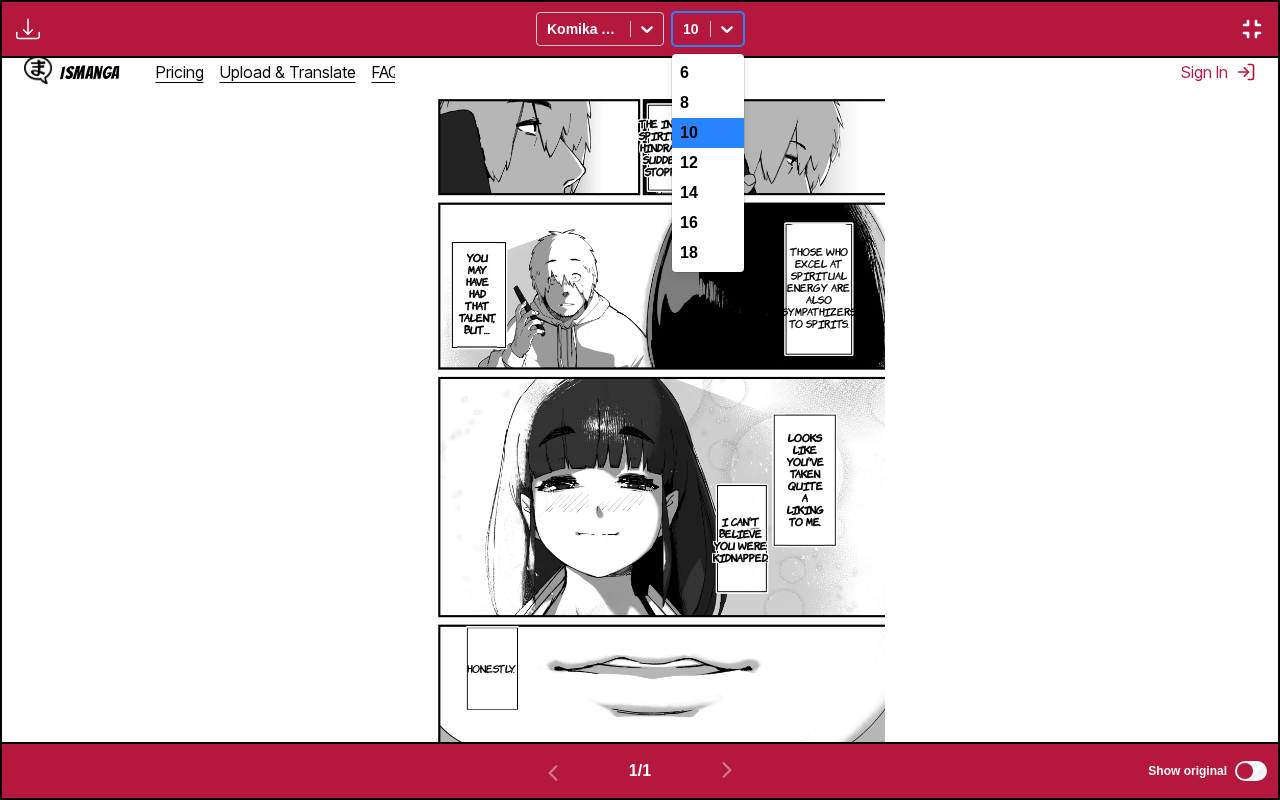 click at bounding box center [727, 29] 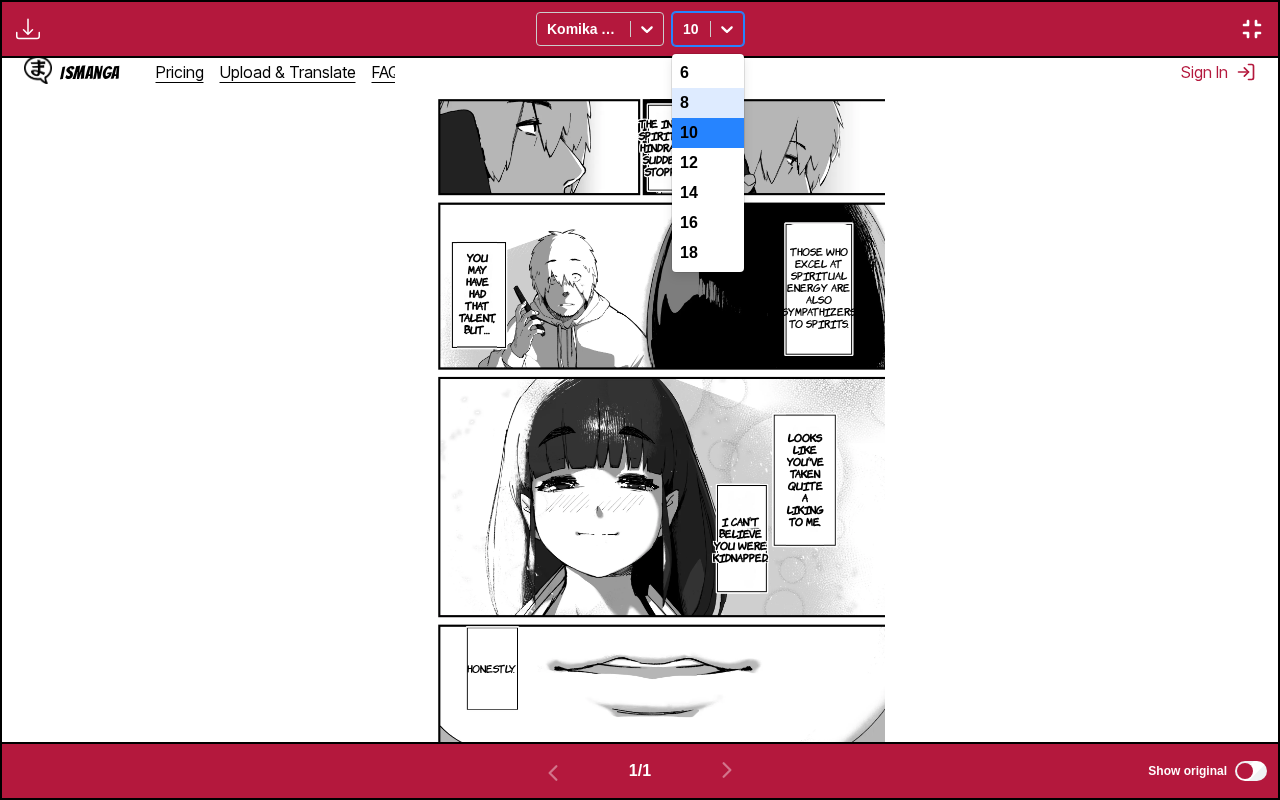 click on "8" at bounding box center (708, 103) 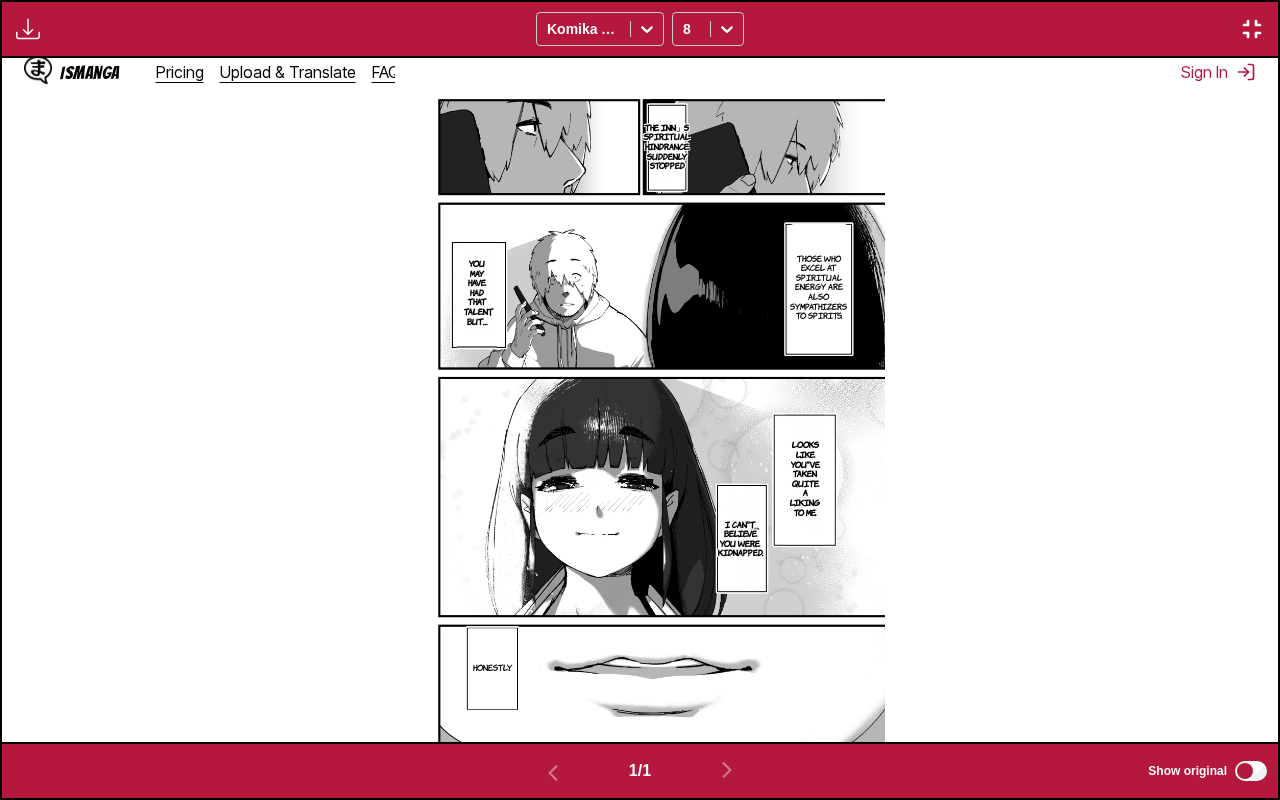 click on "The inn」s spiritual hindrance suddenly stopped Those who excel at spiritual energy are also sympathizers to spirits. You may have had that talent, but… Looks like you've taken quite a liking to me. I can't believe you were kidnapped. Honestly." at bounding box center (640, 400) 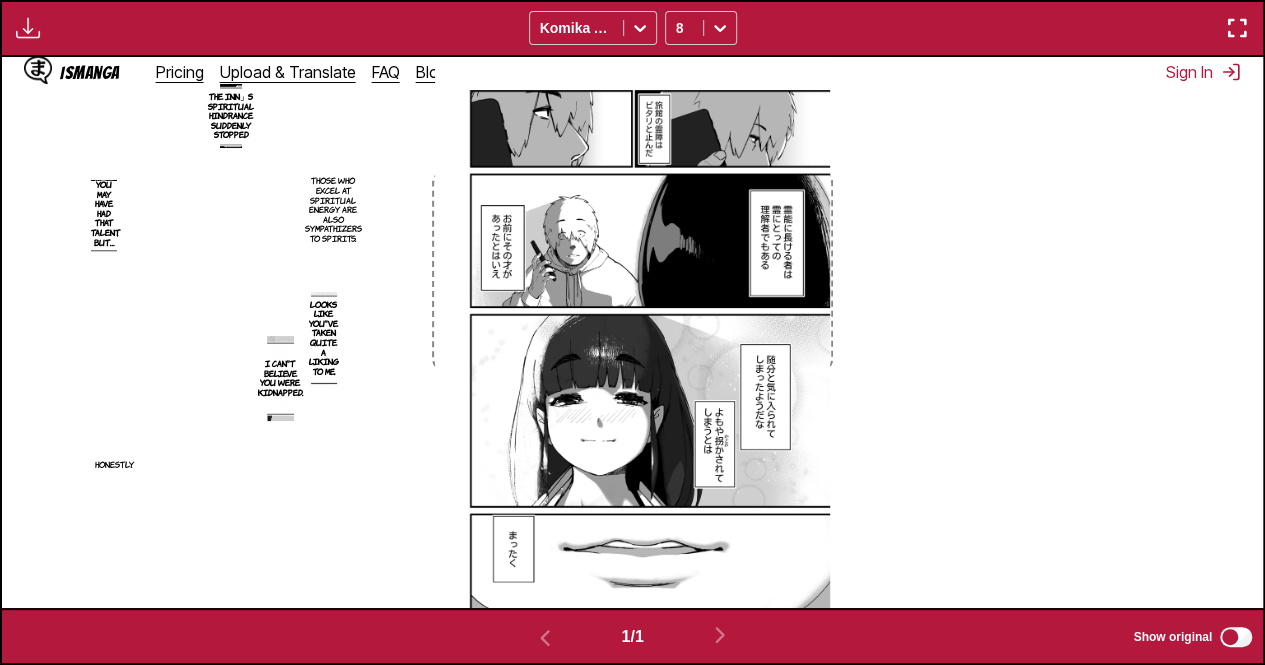 scroll, scrollTop: 551, scrollLeft: 0, axis: vertical 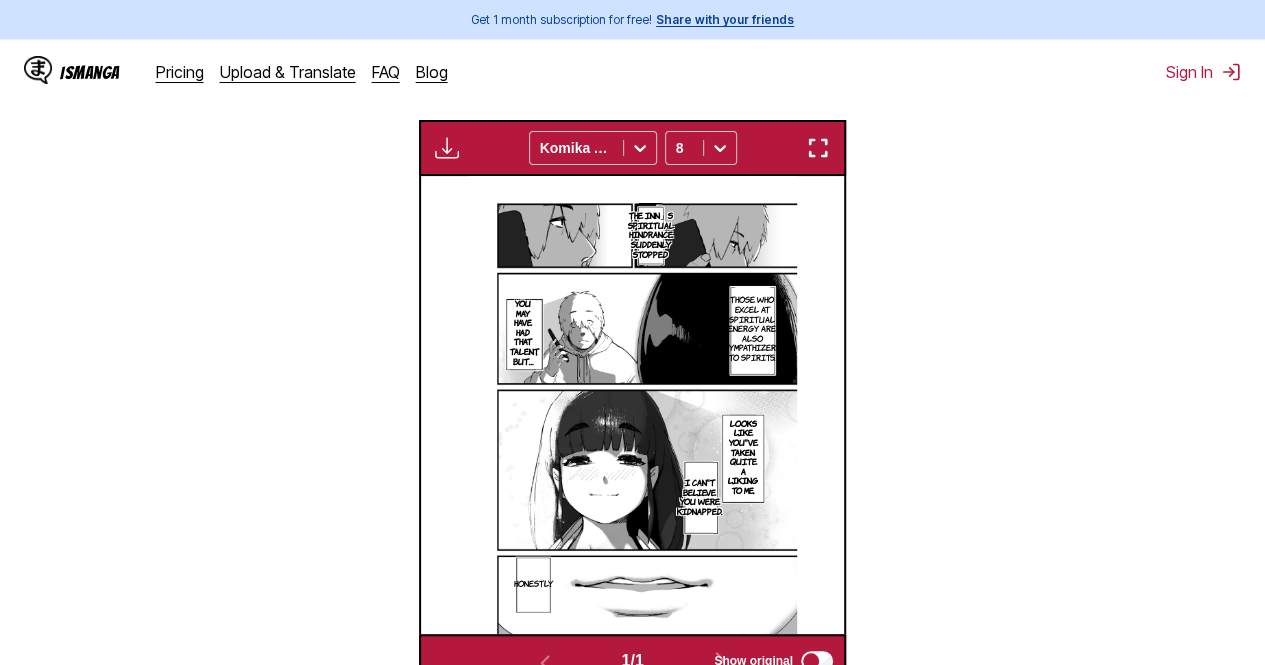 click at bounding box center (818, 148) 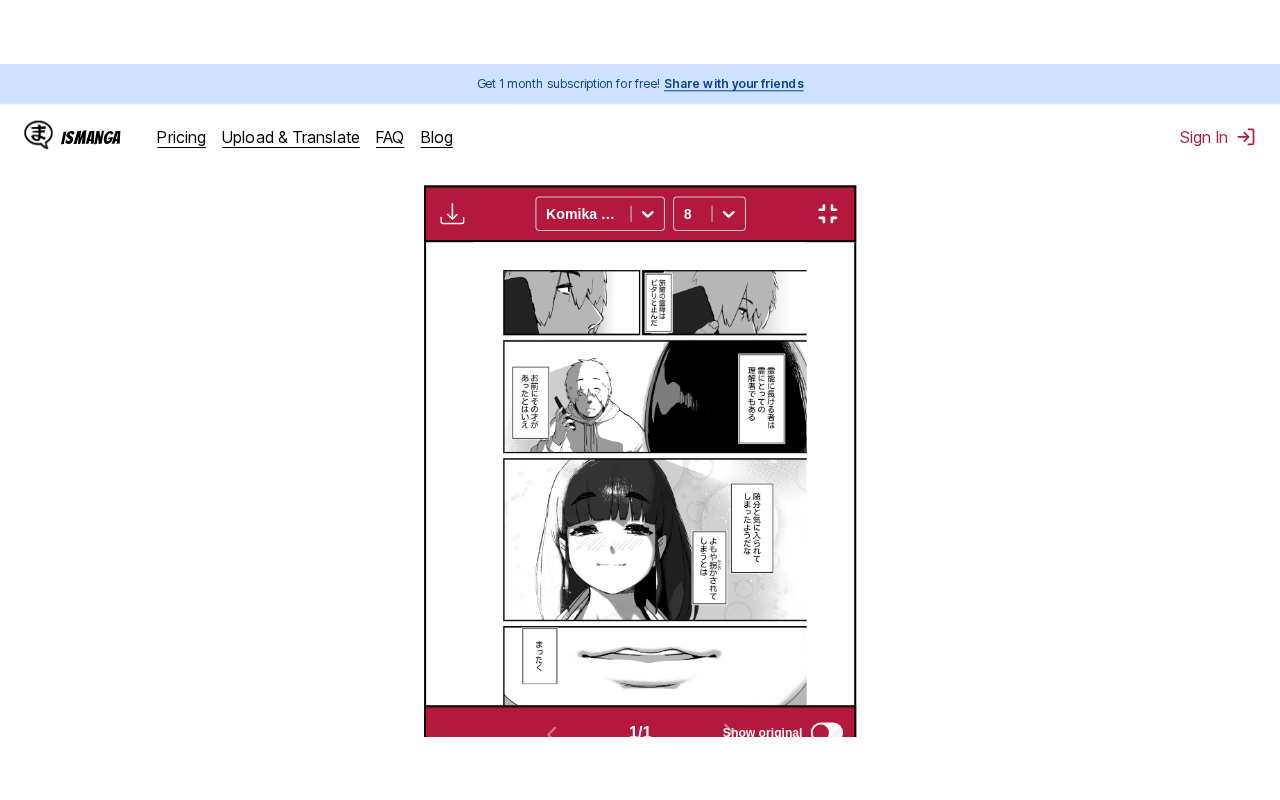 scroll, scrollTop: 238, scrollLeft: 0, axis: vertical 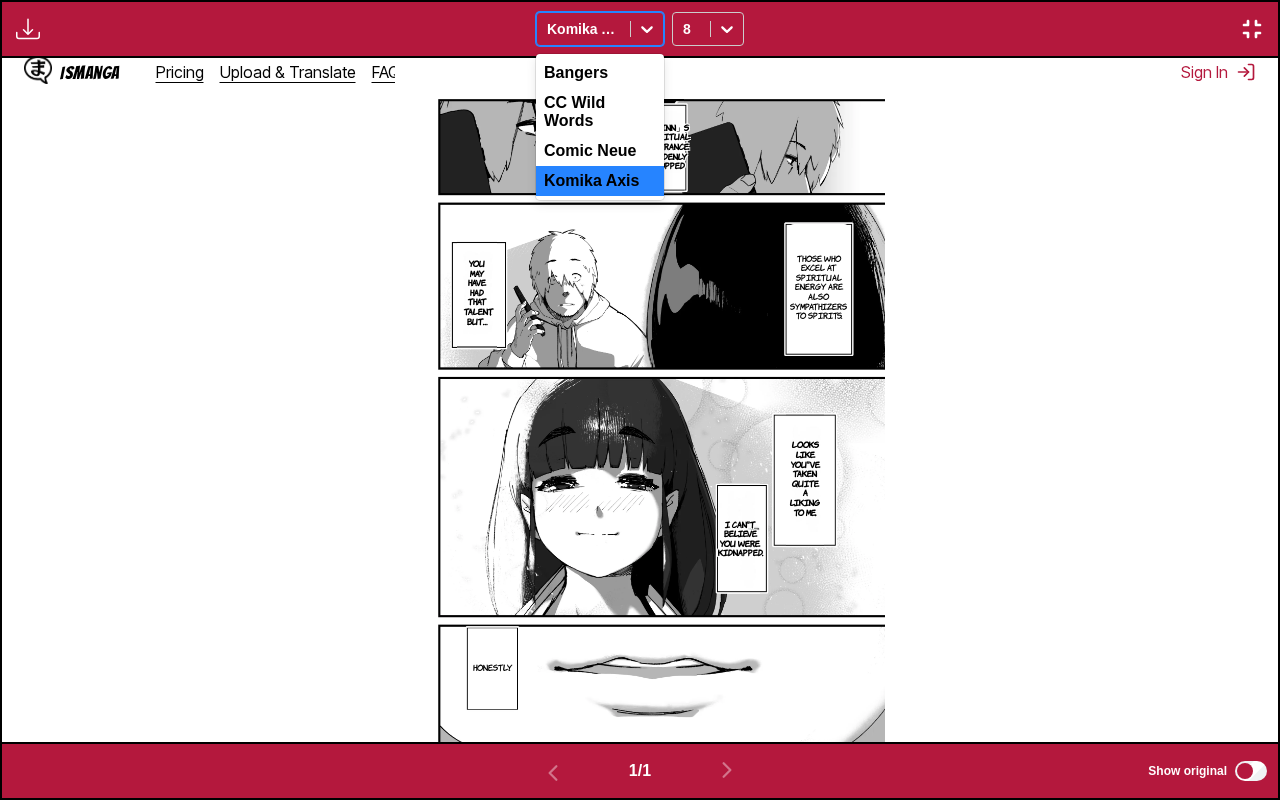 click at bounding box center (647, 29) 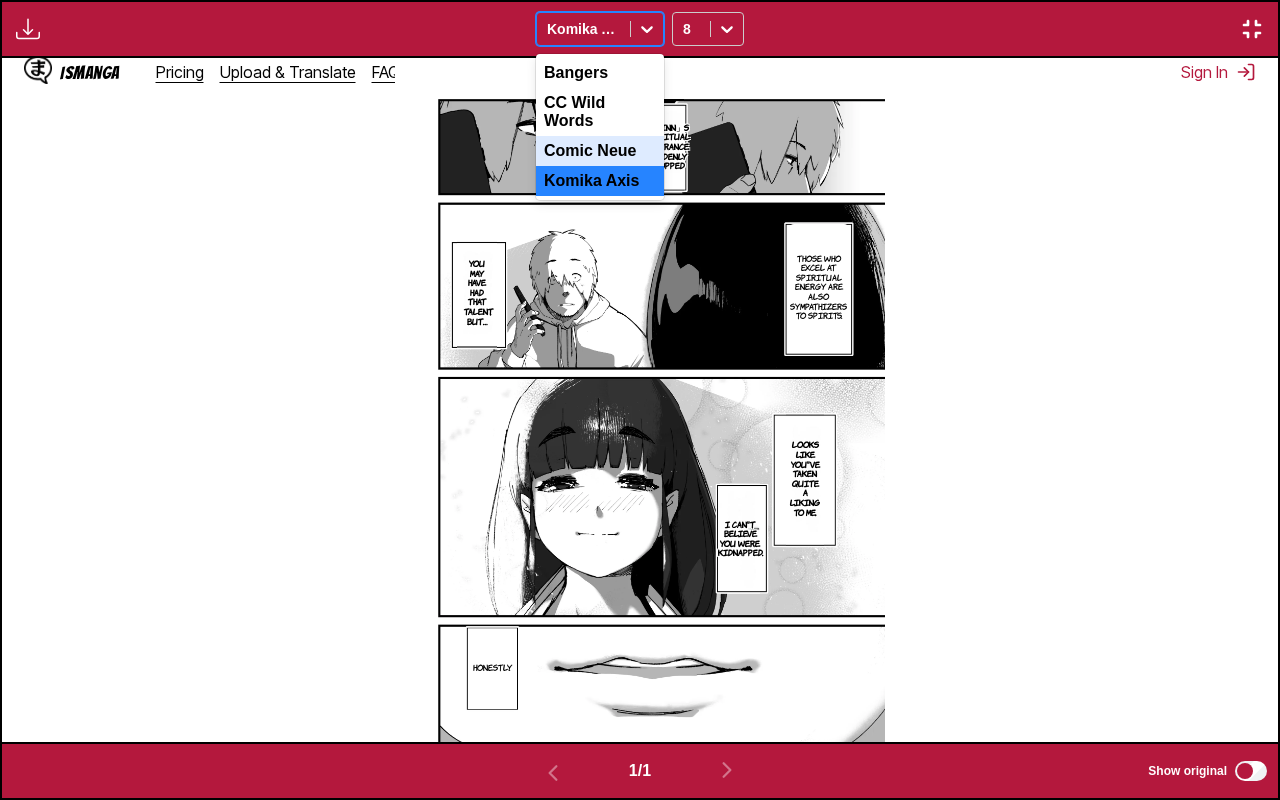 click on "Comic Neue" at bounding box center (600, 151) 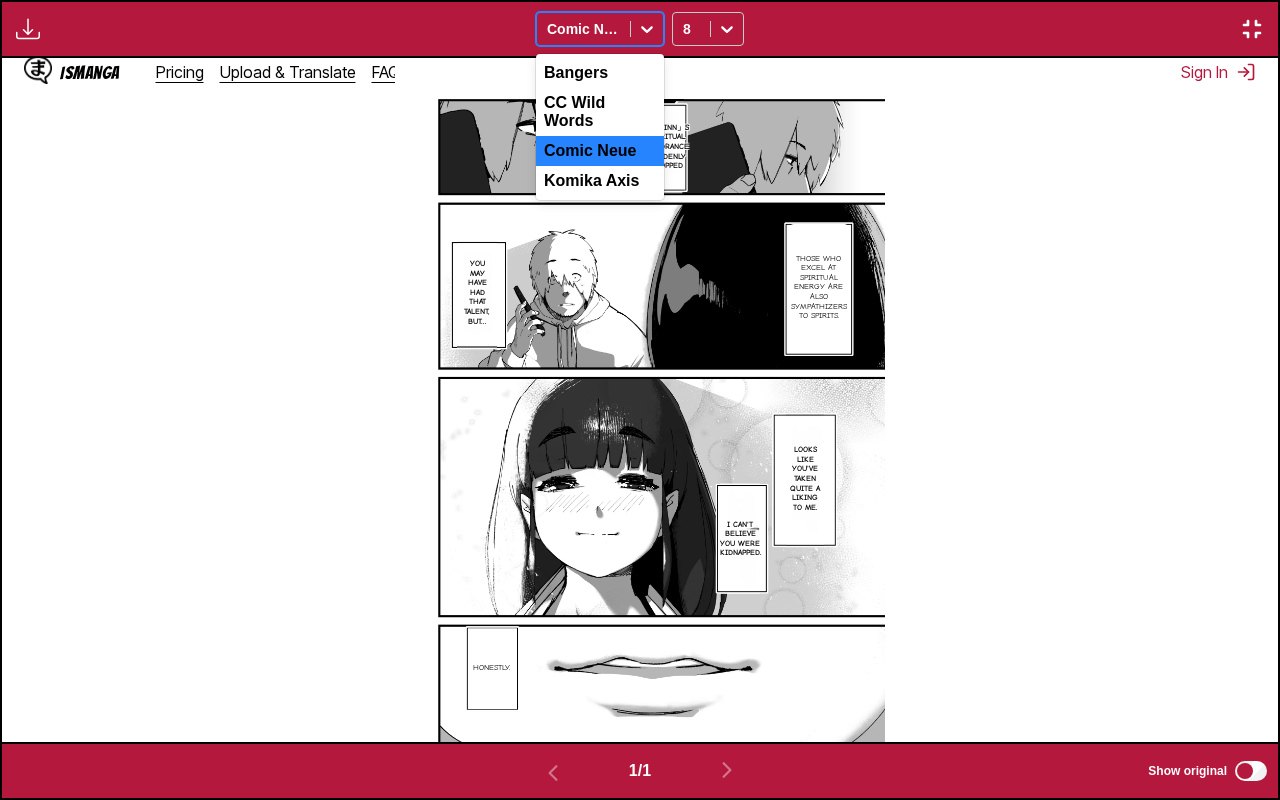 click at bounding box center [583, 29] 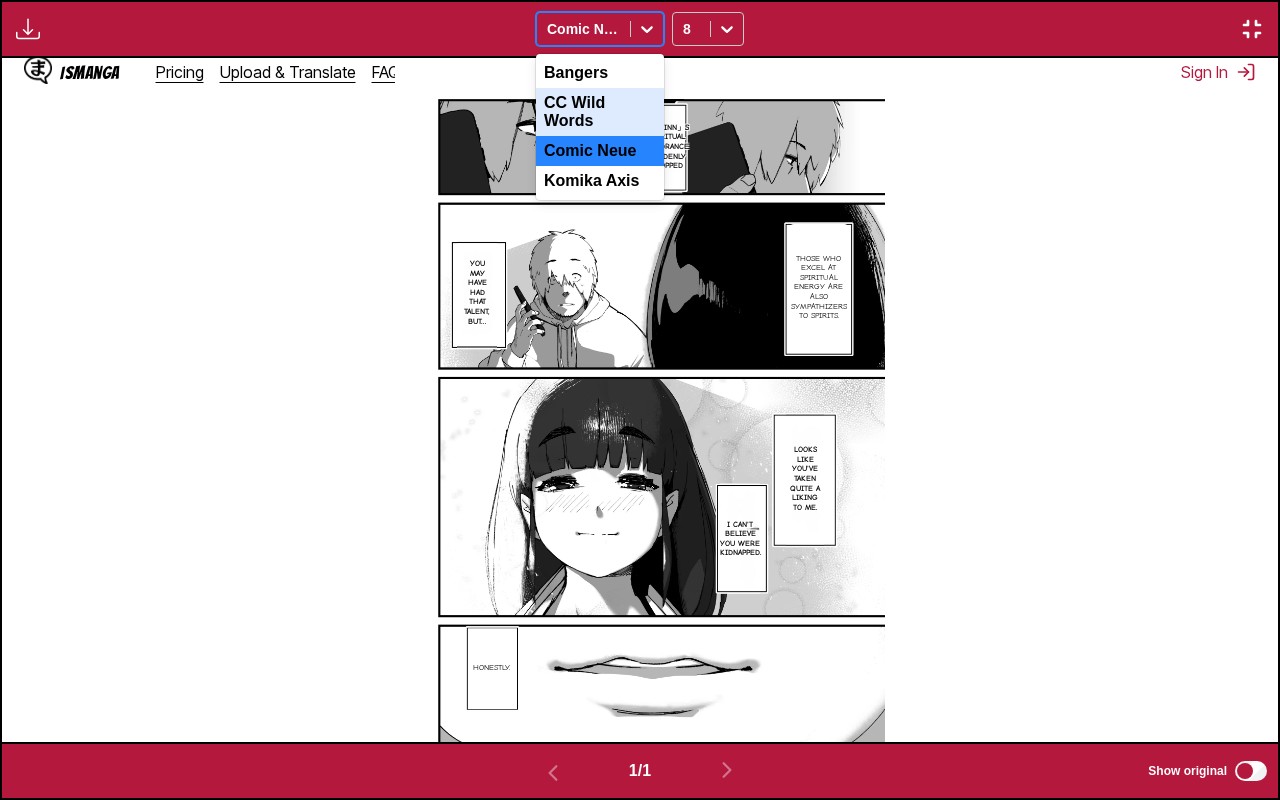 click on "CC Wild Words" at bounding box center [600, 112] 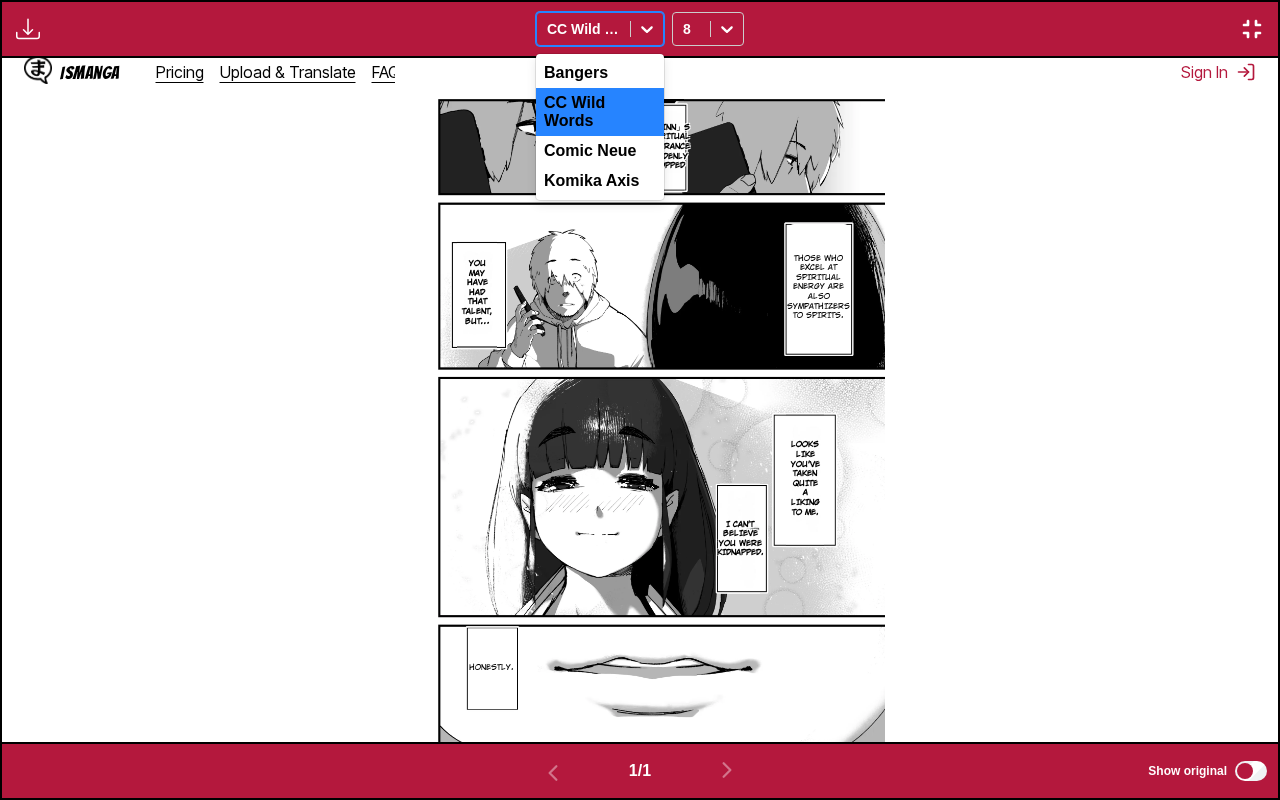 click on "CC Wild Words" at bounding box center [583, 29] 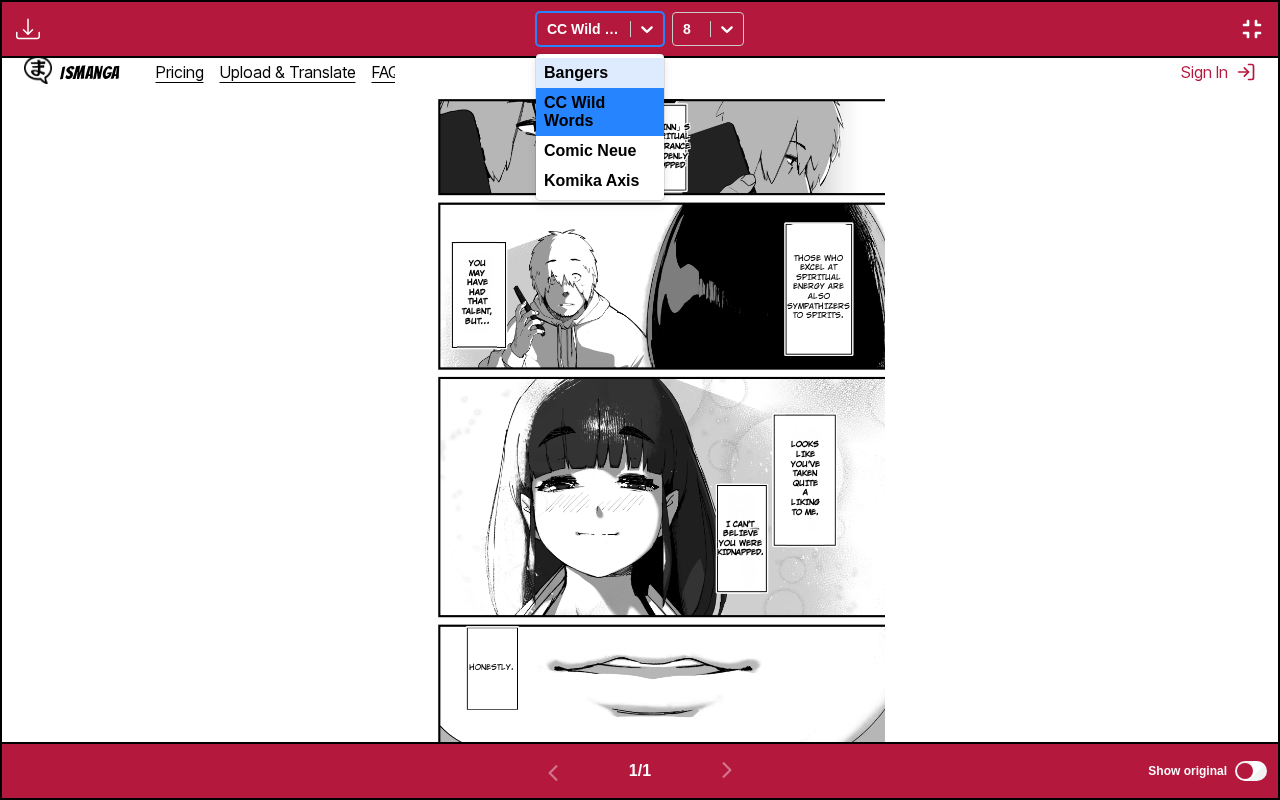 click on "Bangers" at bounding box center [600, 73] 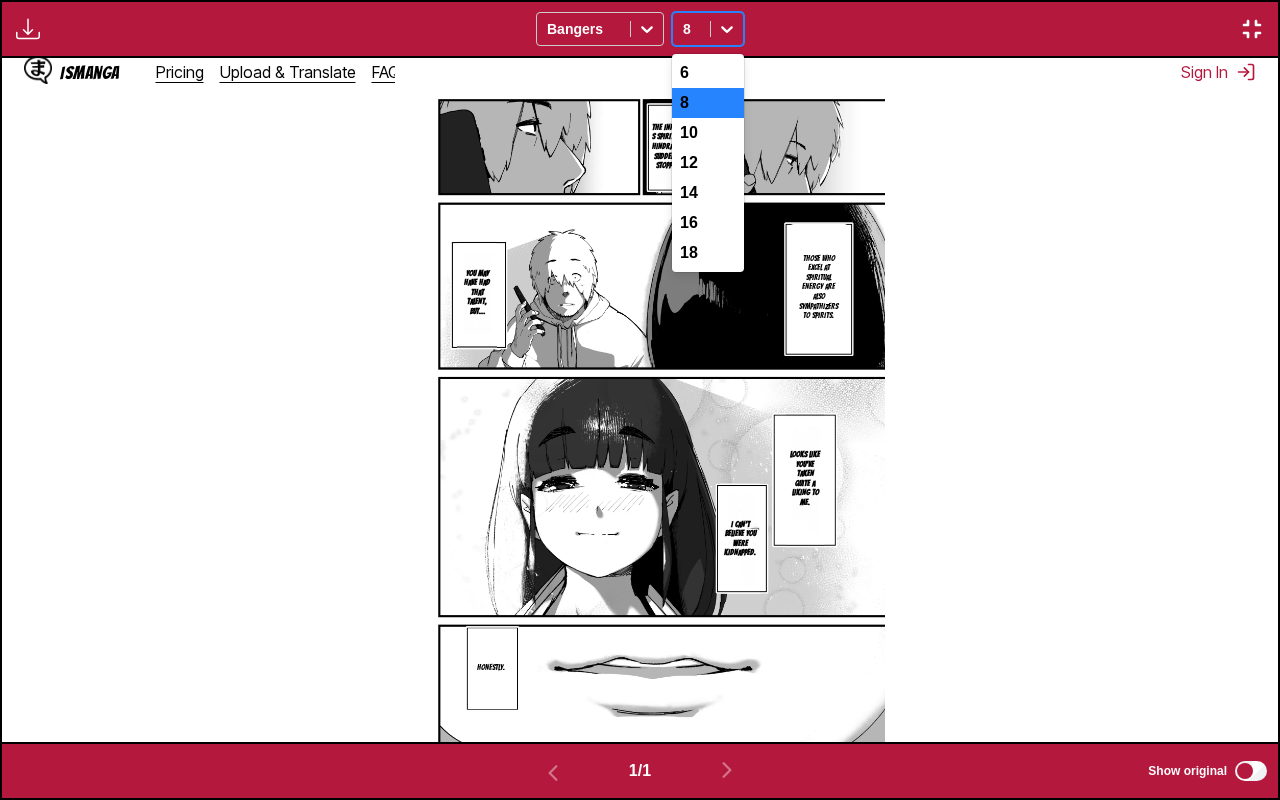 click at bounding box center (691, 29) 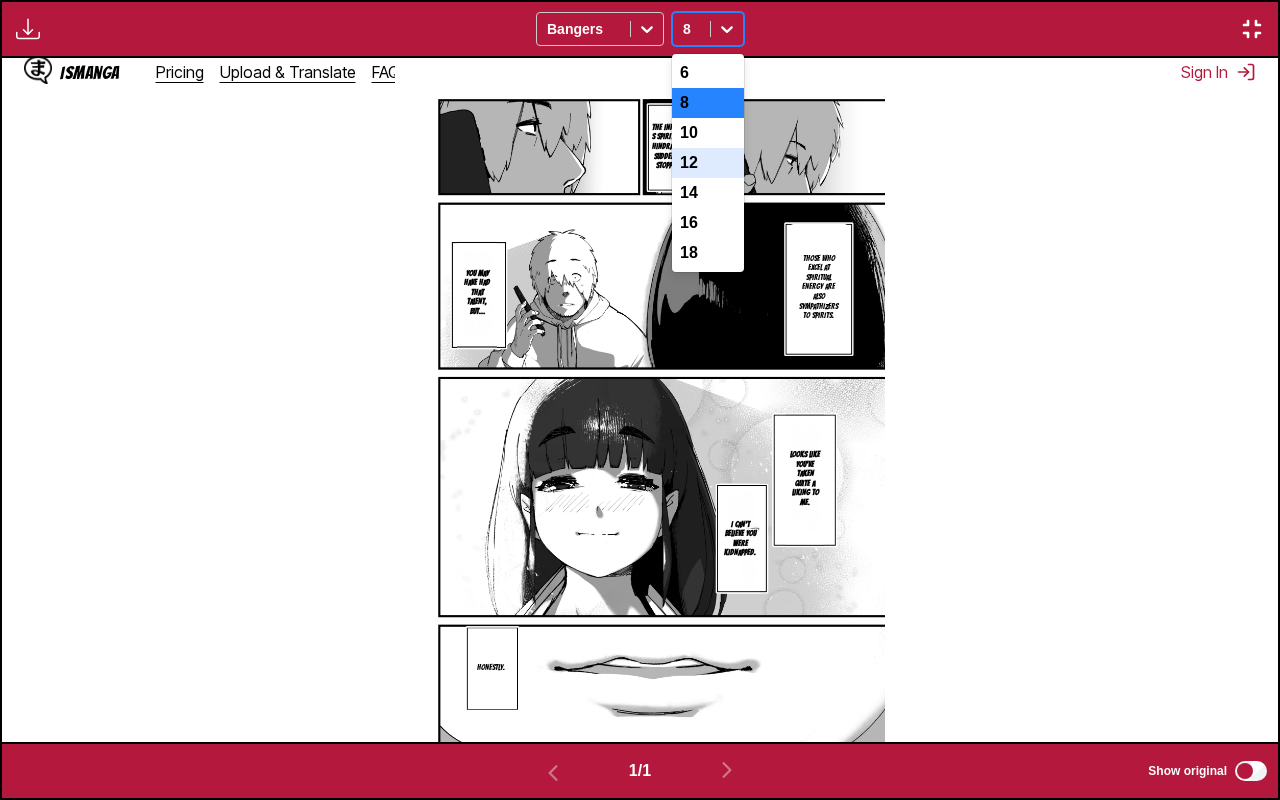 click on "12" at bounding box center [708, 163] 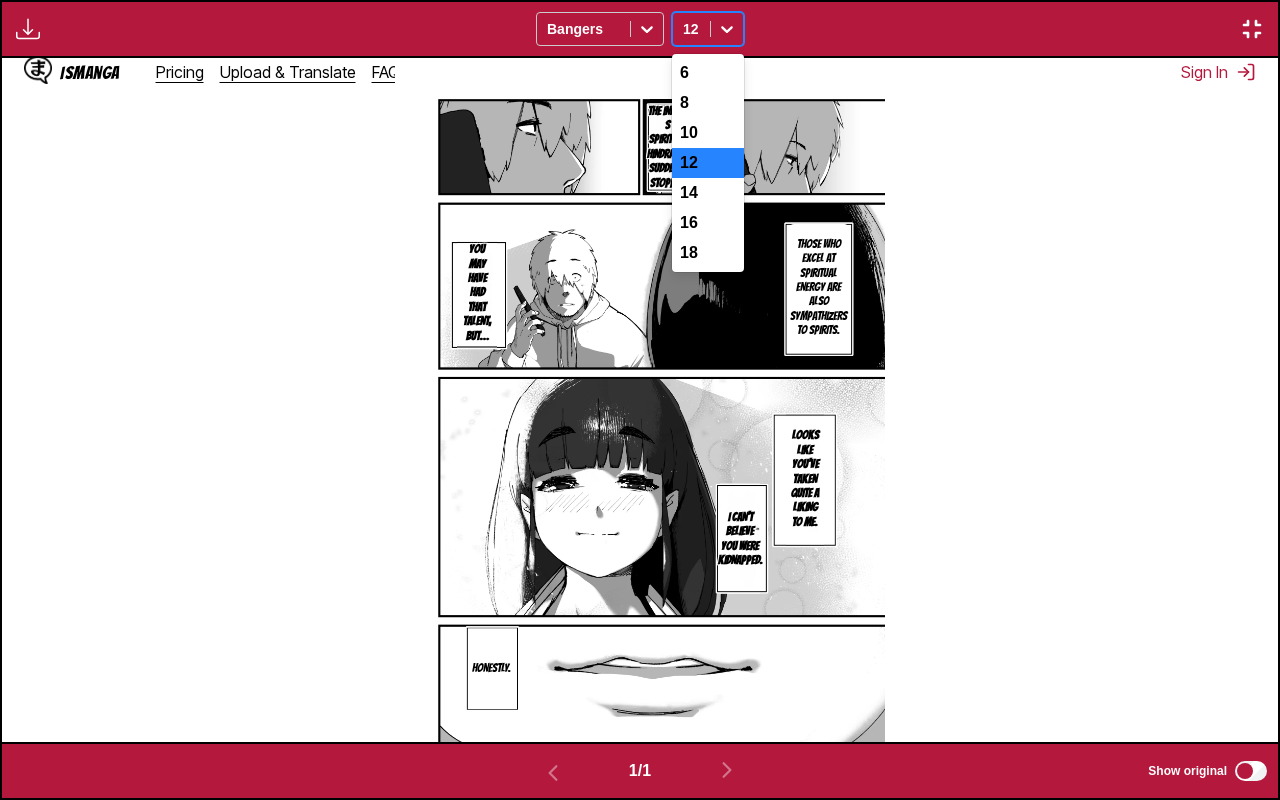 click on "12" at bounding box center [691, 29] 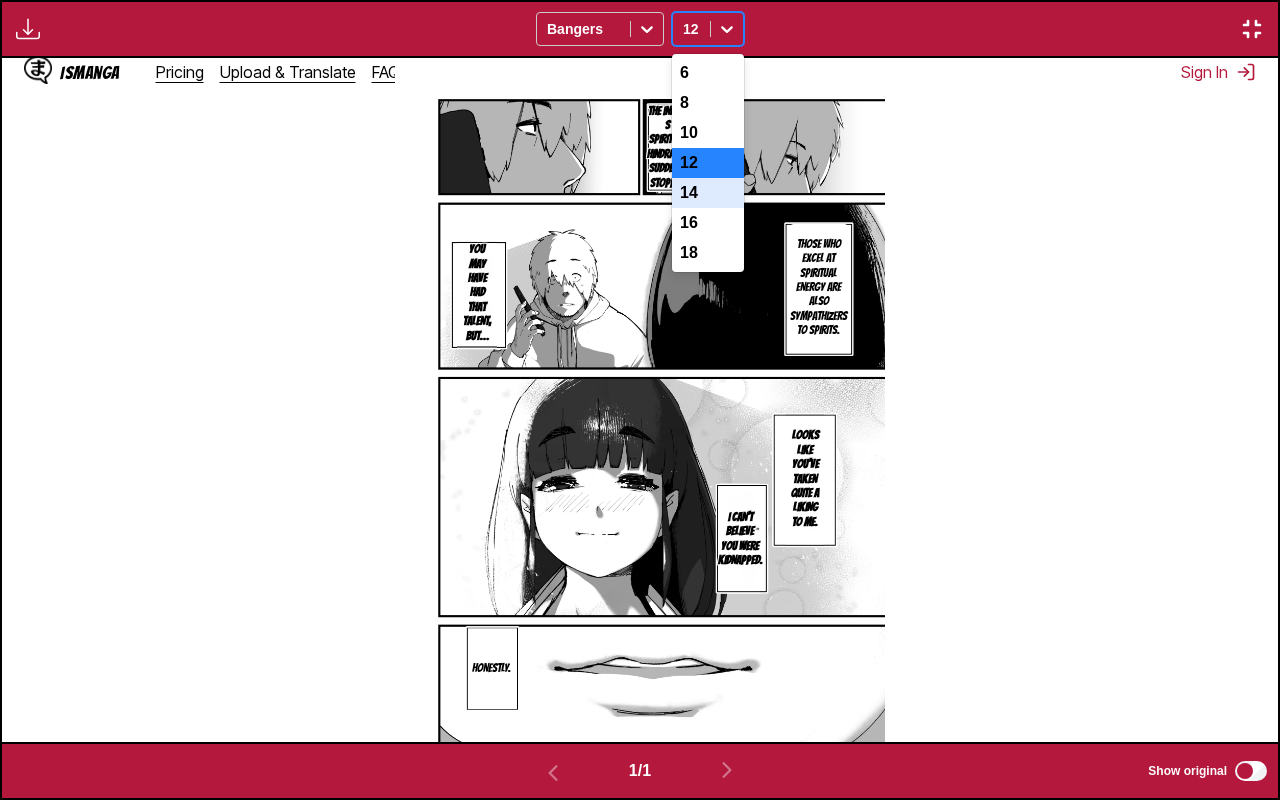 click on "14" at bounding box center (708, 193) 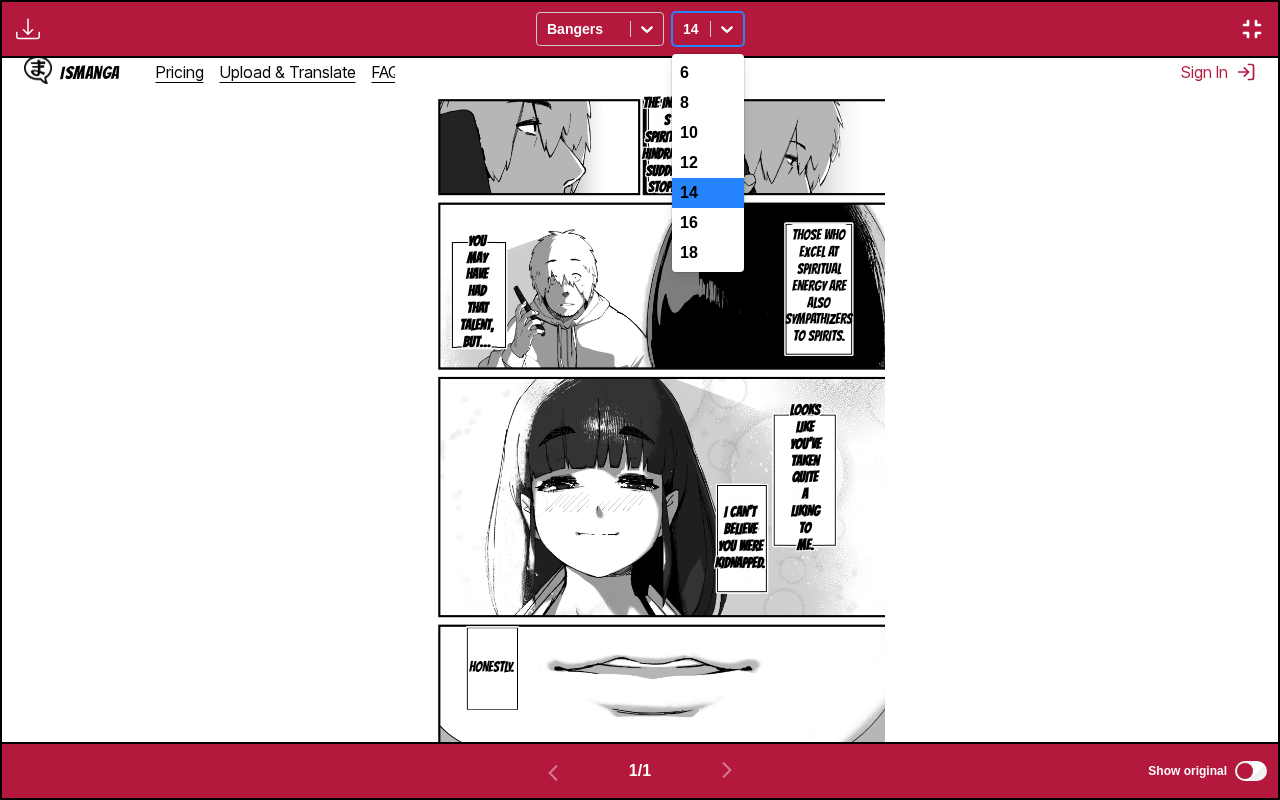 click at bounding box center (727, 29) 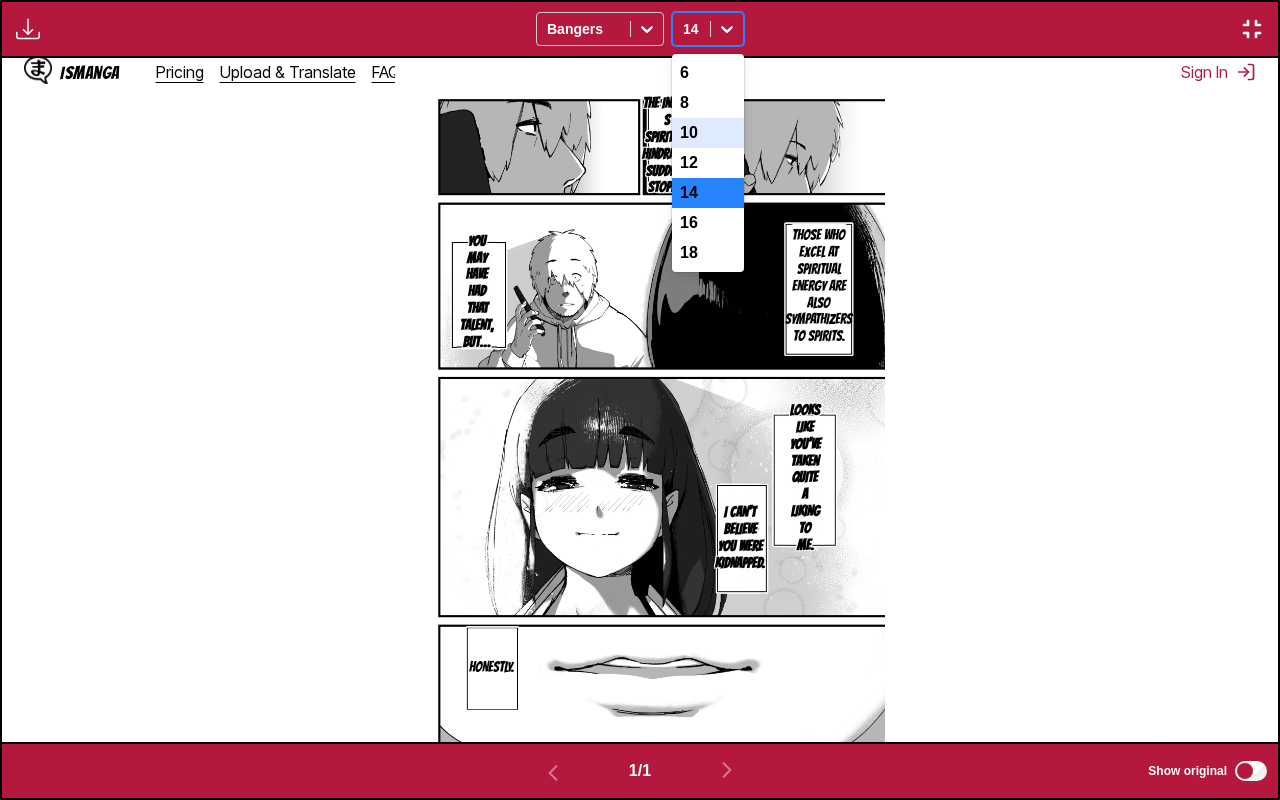 click on "10" at bounding box center [708, 133] 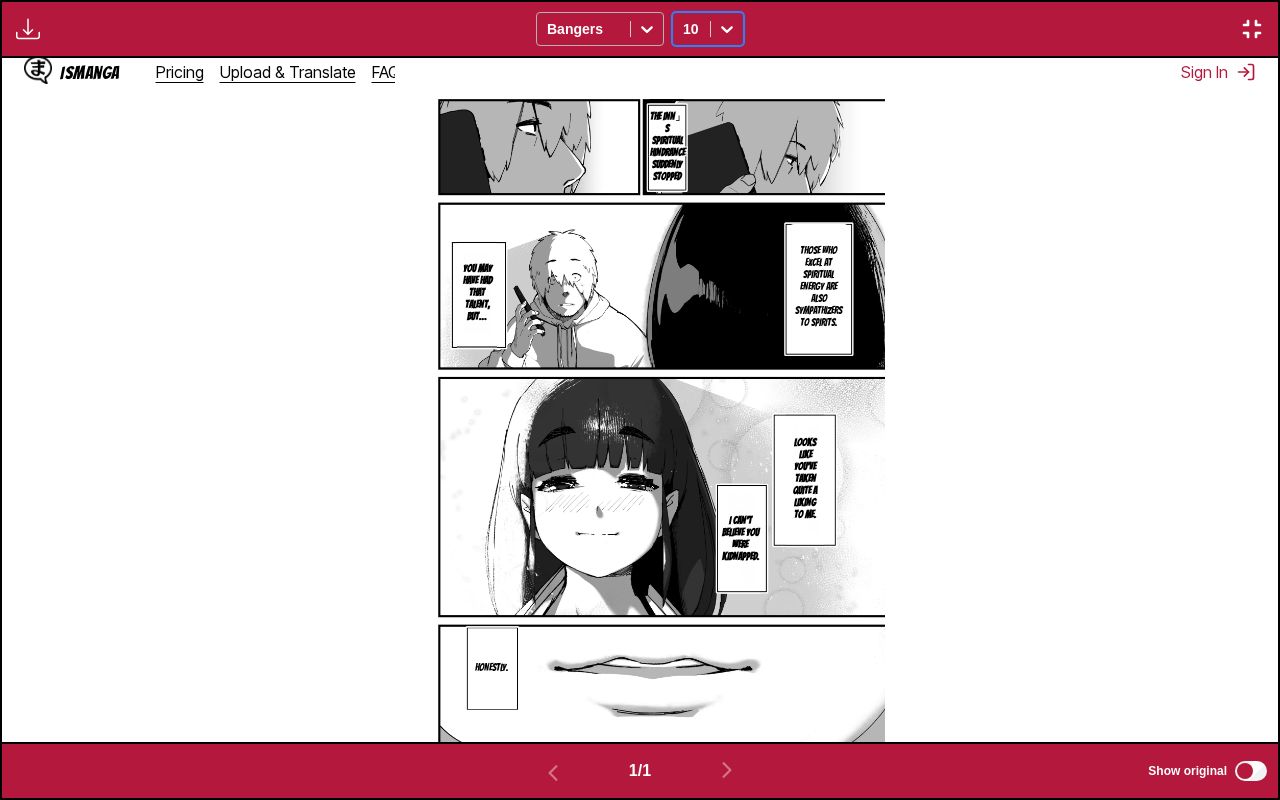 click at bounding box center [583, 29] 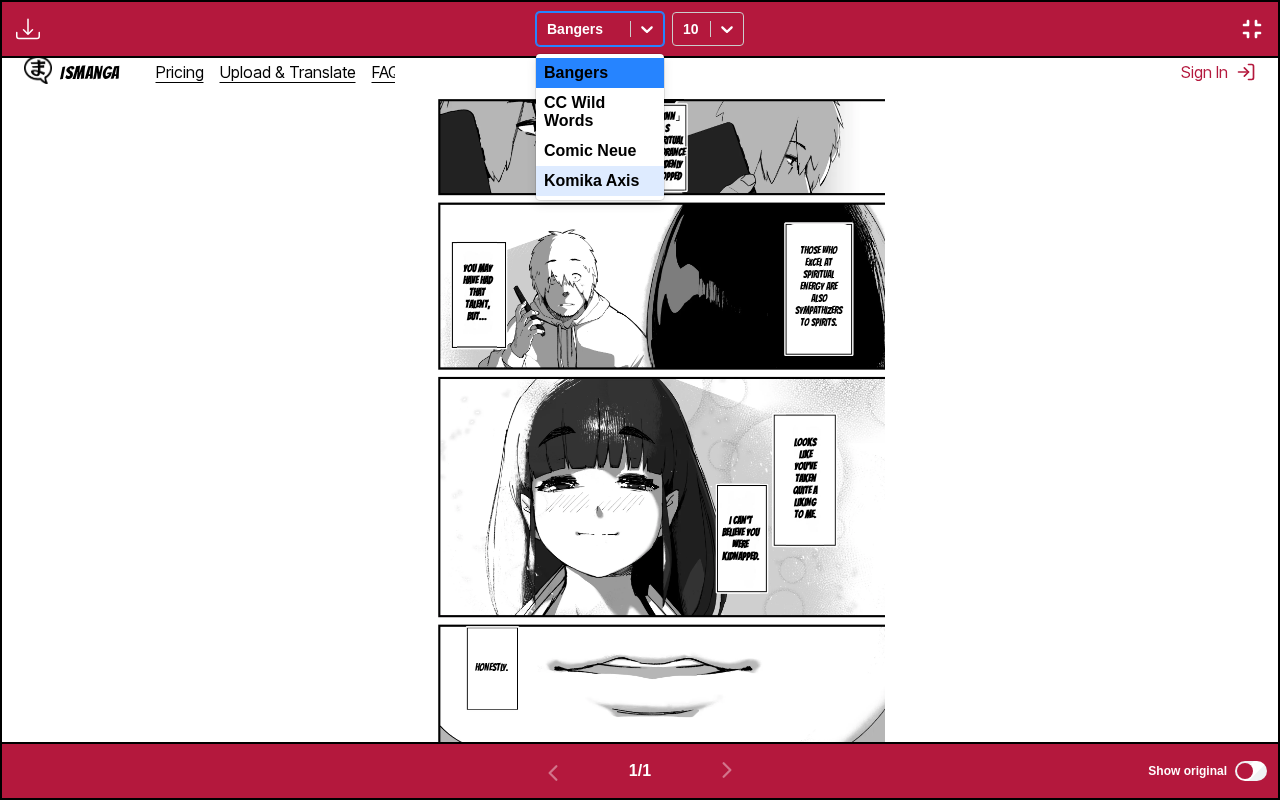click on "Komika Axis" at bounding box center (600, 181) 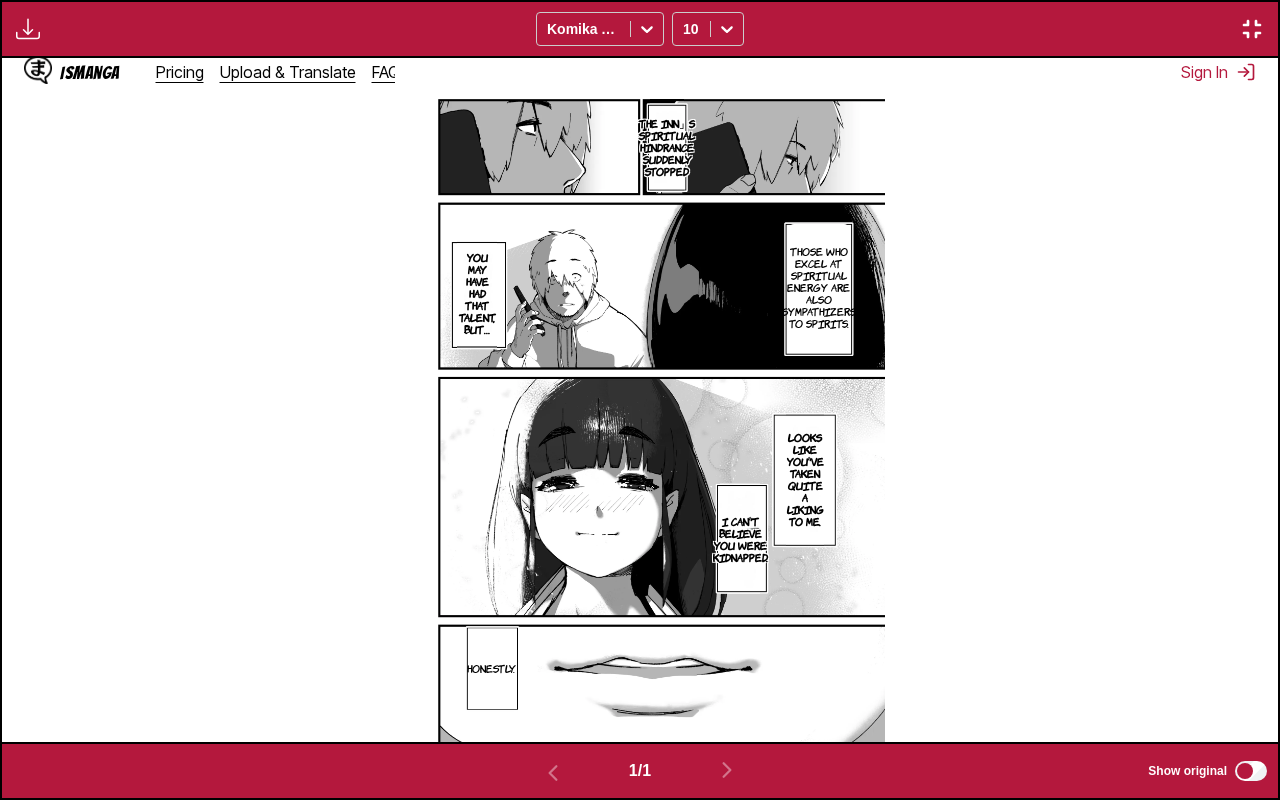 click at bounding box center [1252, 29] 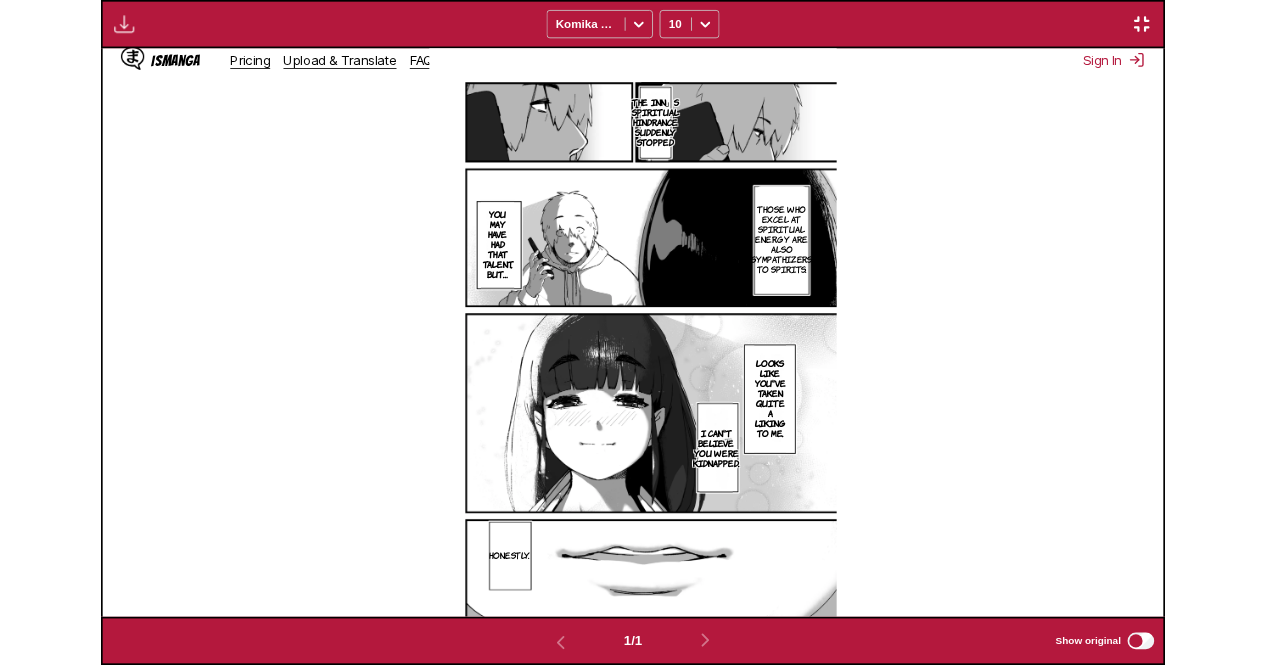 scroll, scrollTop: 522, scrollLeft: 0, axis: vertical 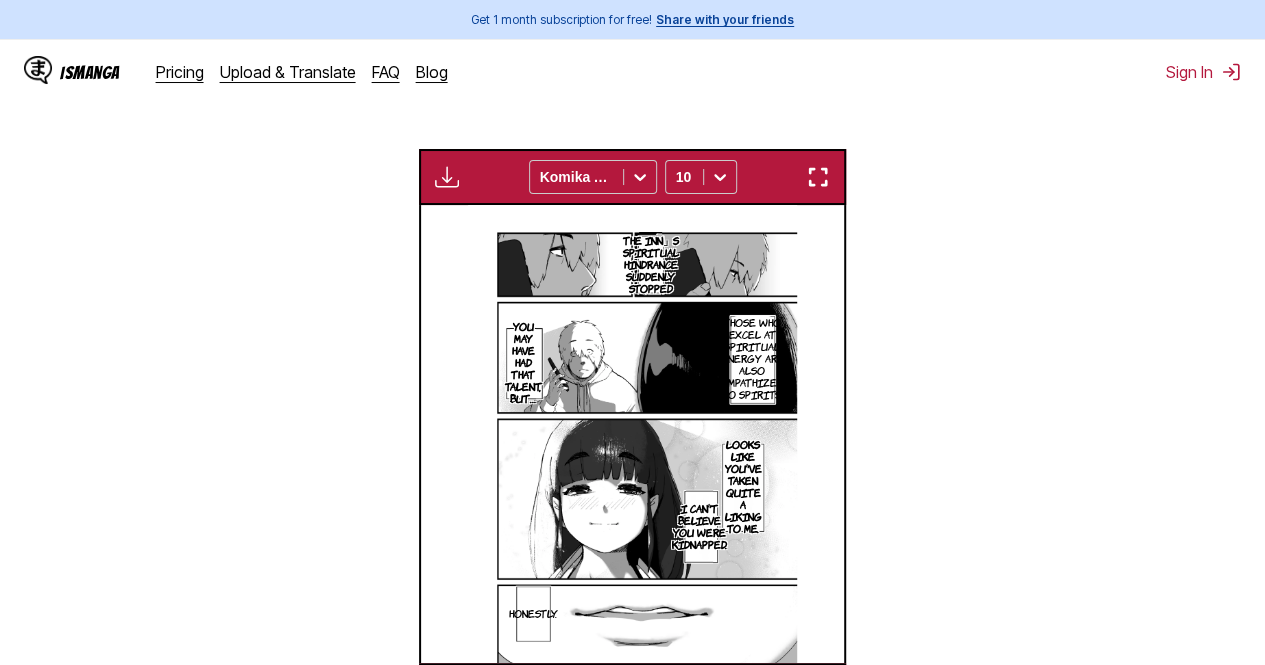 click at bounding box center [447, 177] 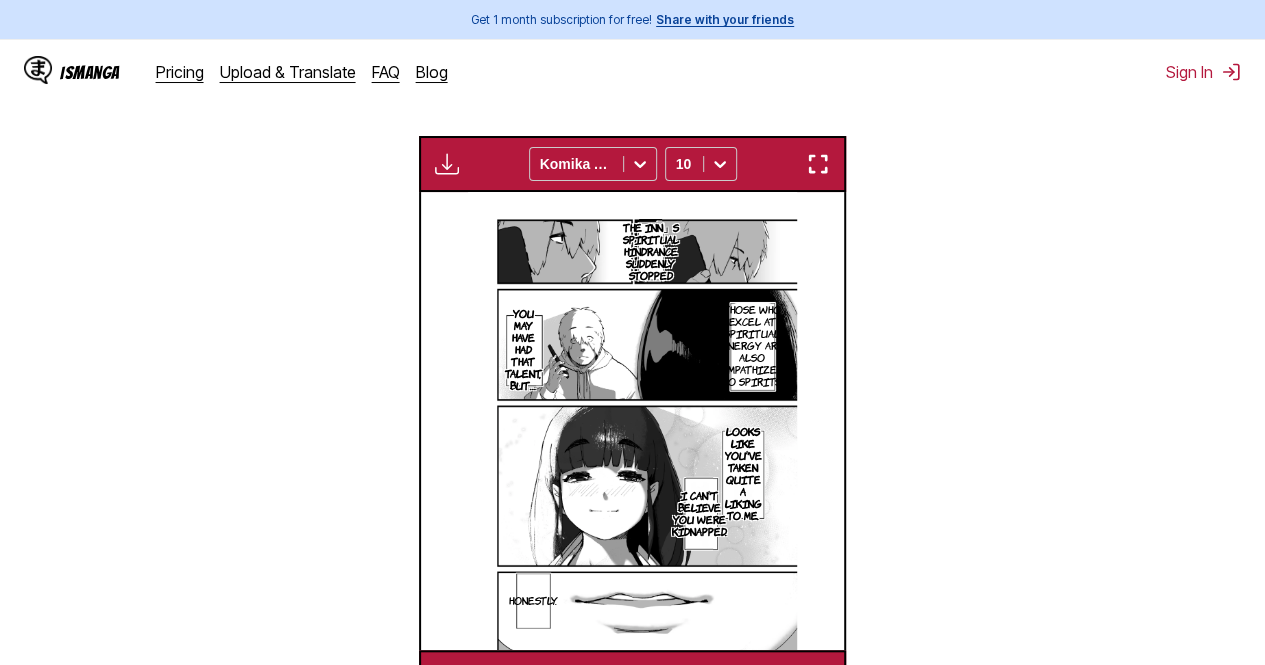 scroll, scrollTop: 534, scrollLeft: 0, axis: vertical 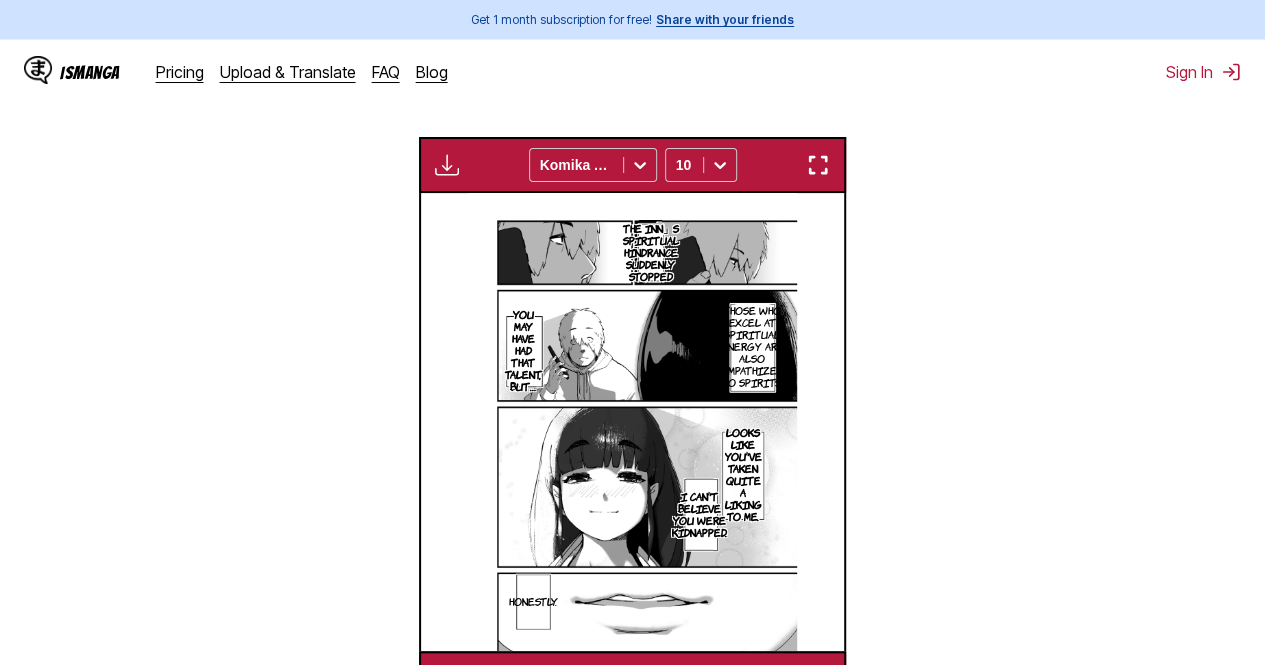 drag, startPoint x: 649, startPoint y: 260, endPoint x: 1110, endPoint y: 267, distance: 461.05313 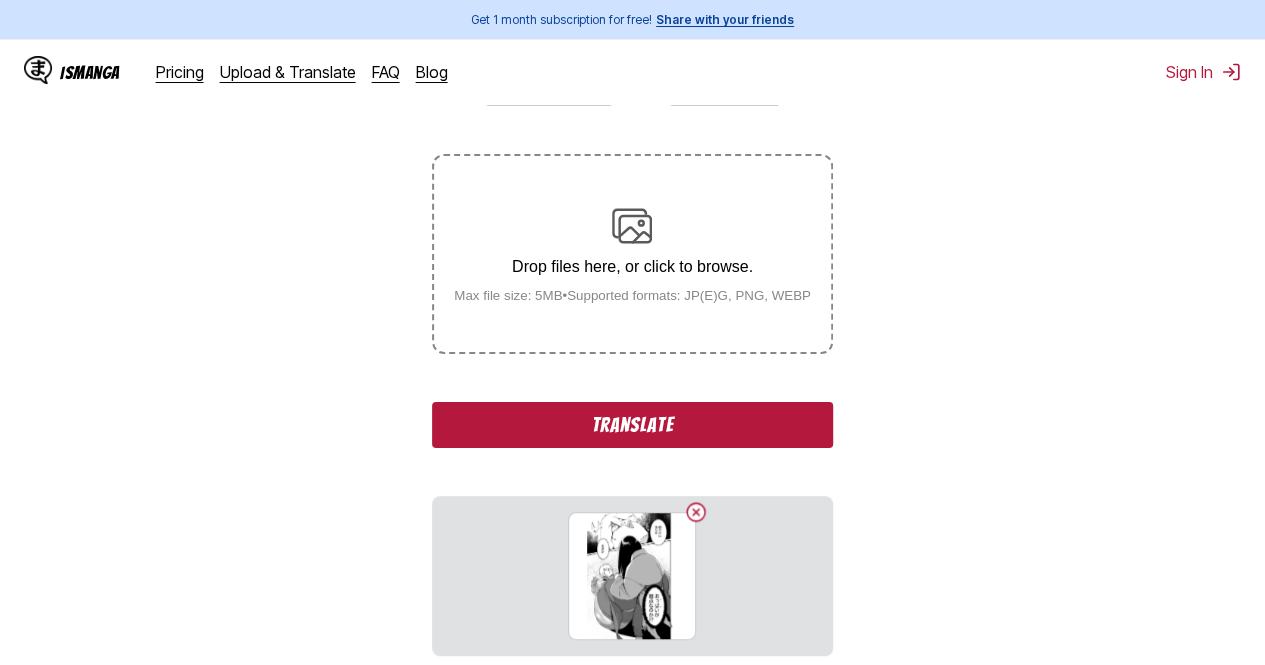 scroll, scrollTop: 276, scrollLeft: 0, axis: vertical 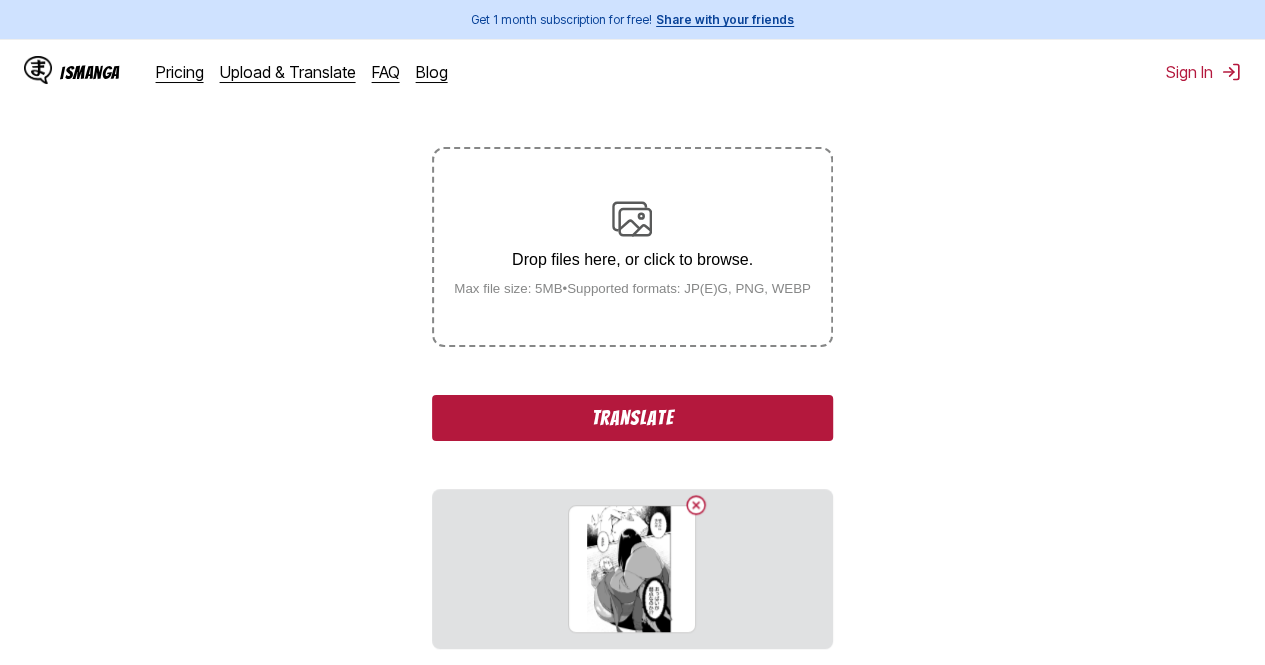 click on "Translate" at bounding box center [632, 418] 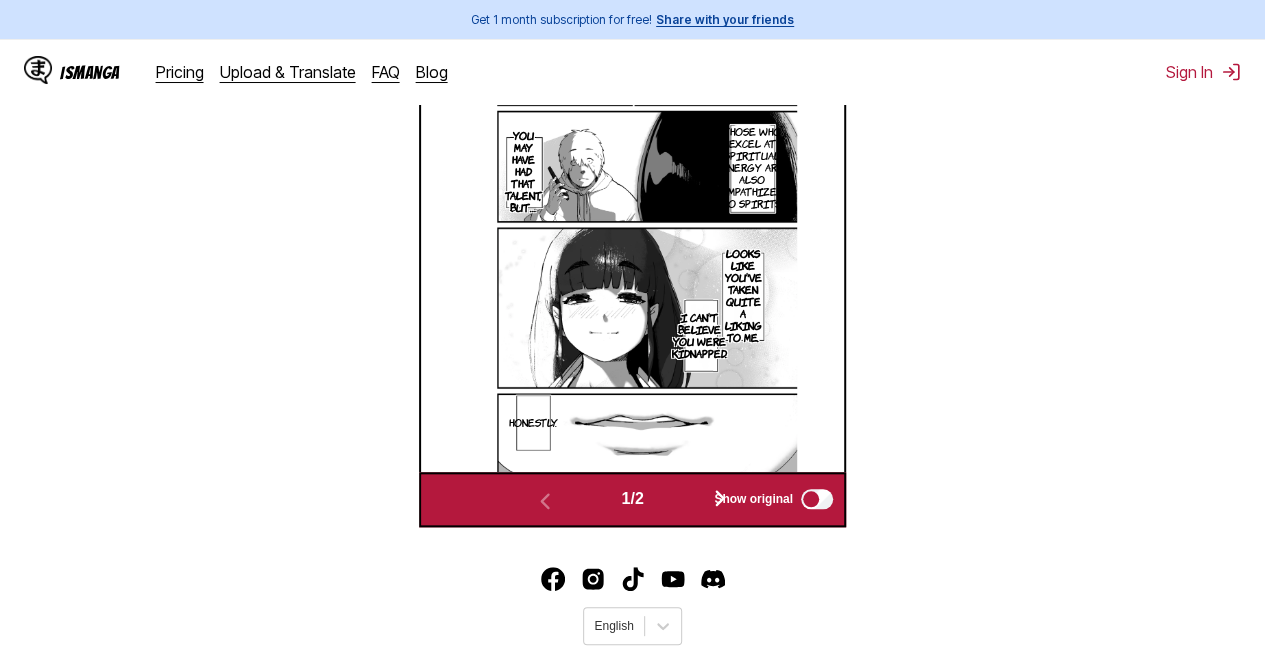 scroll, scrollTop: 783, scrollLeft: 0, axis: vertical 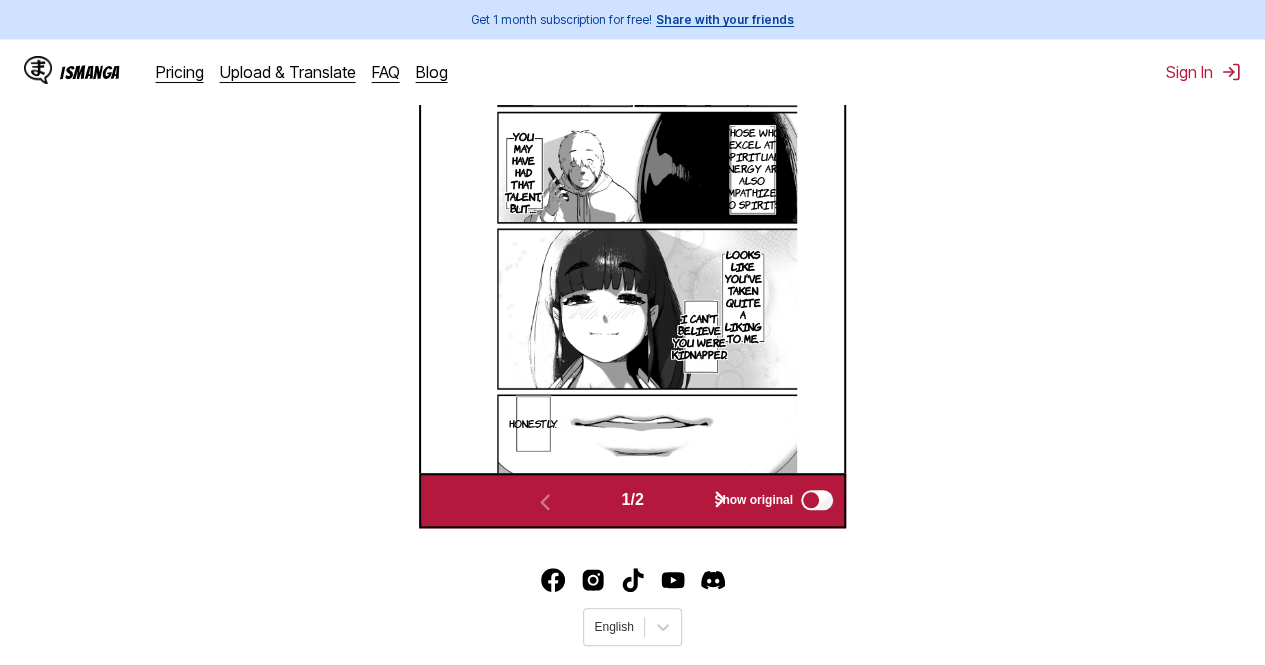 click on "Show original" at bounding box center (753, 500) 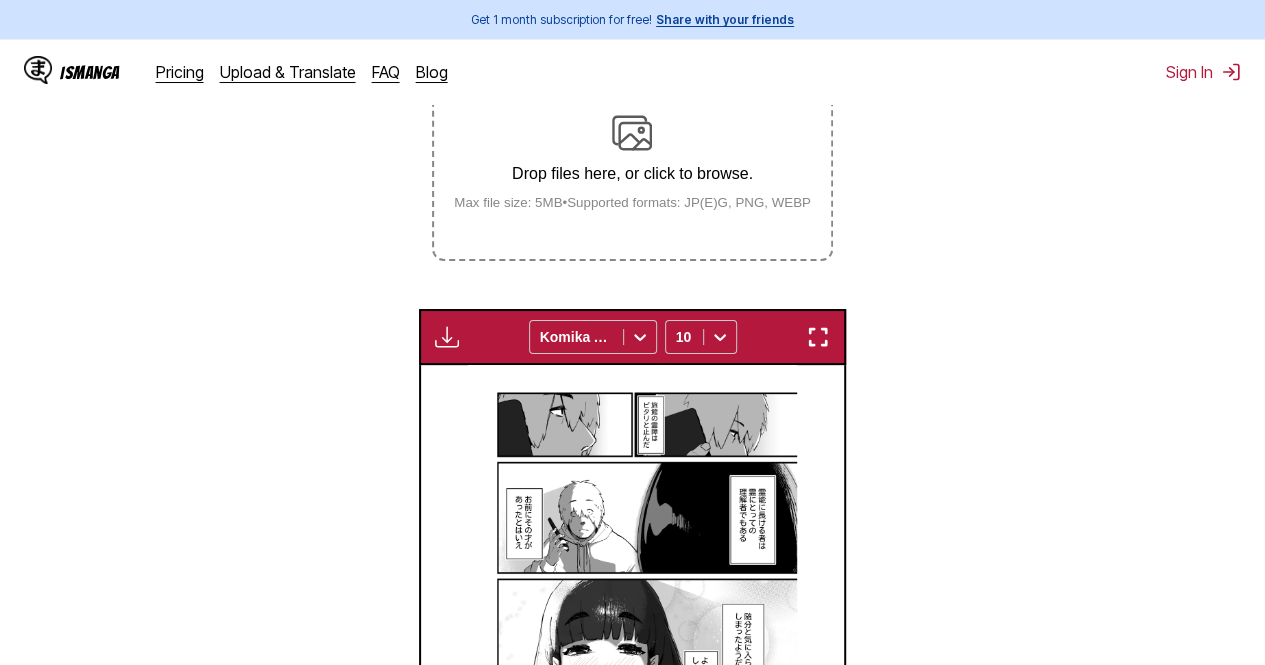 scroll, scrollTop: 764, scrollLeft: 0, axis: vertical 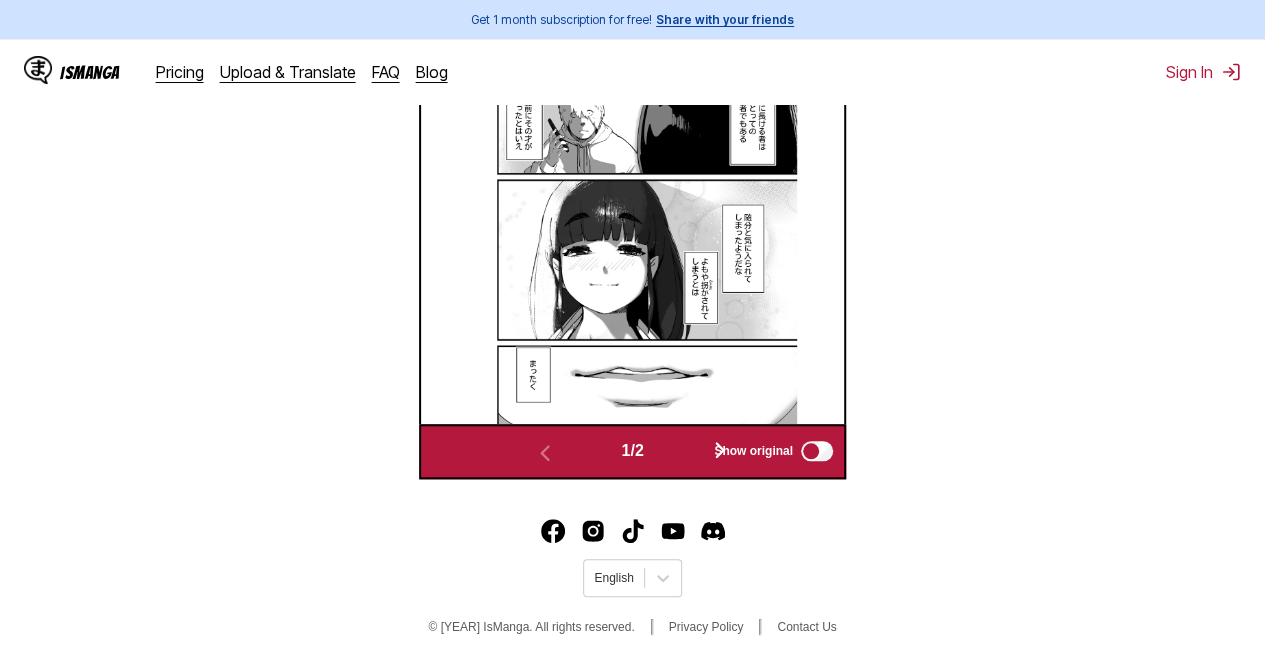 click on "Show original" at bounding box center (753, 451) 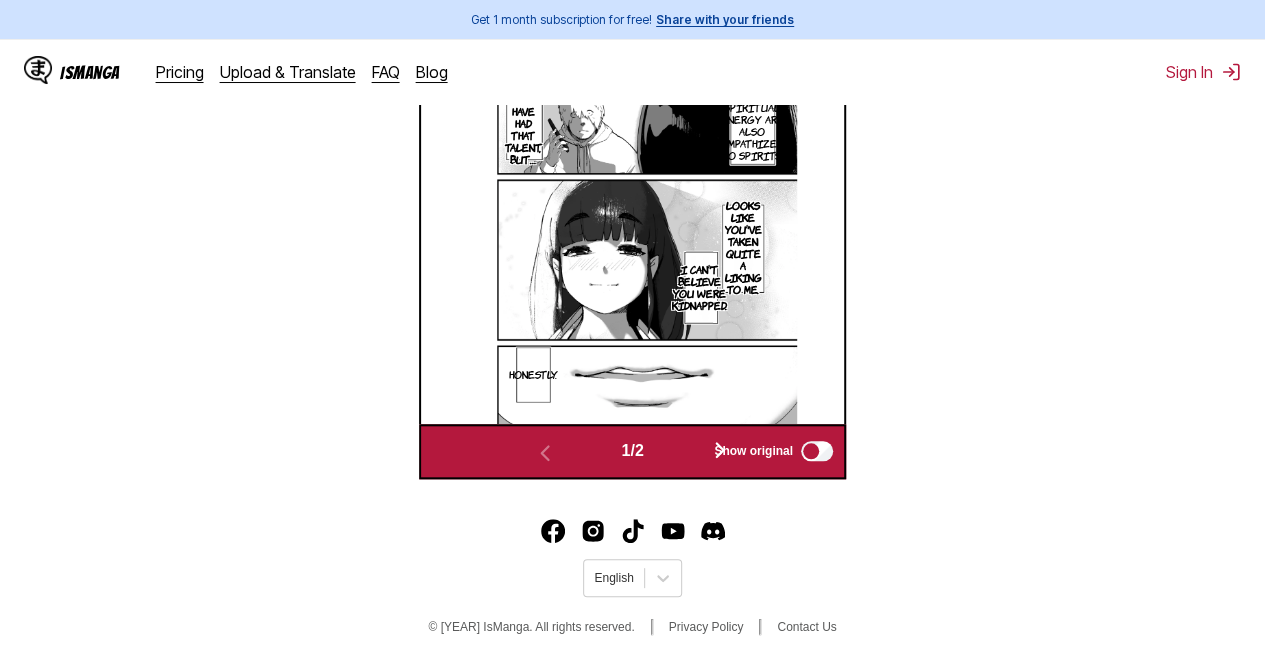 click on "Show original" at bounding box center [753, 451] 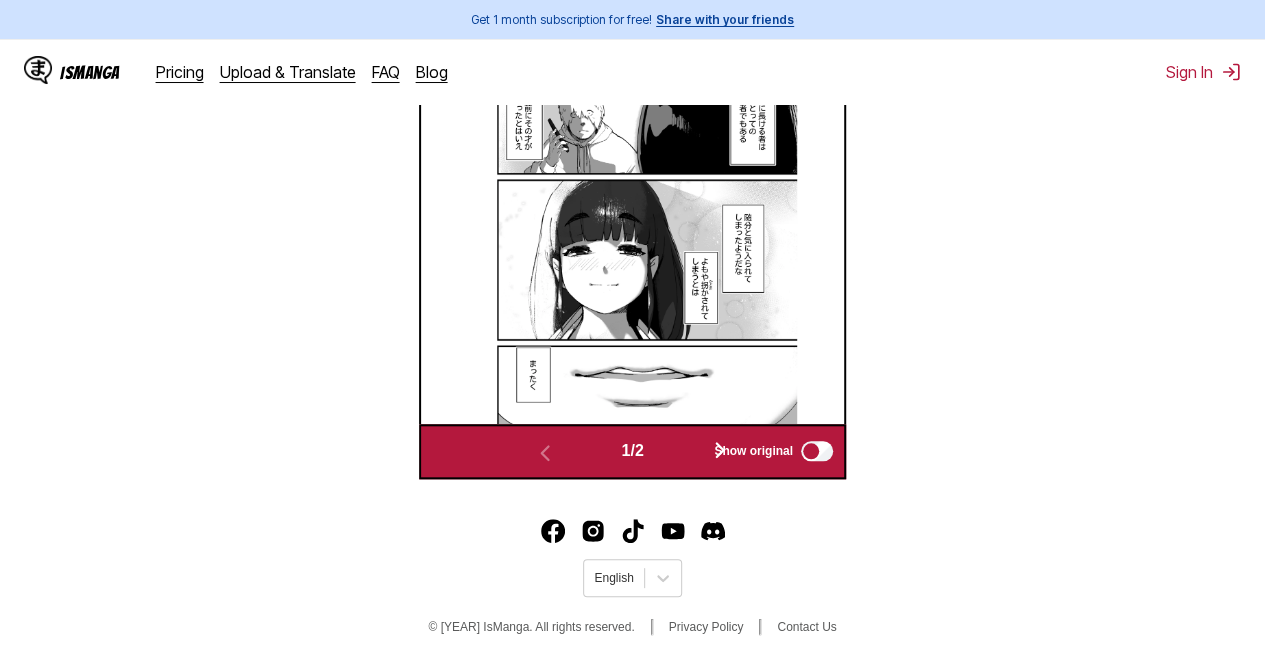 click on "1  /  2" at bounding box center (632, 451) 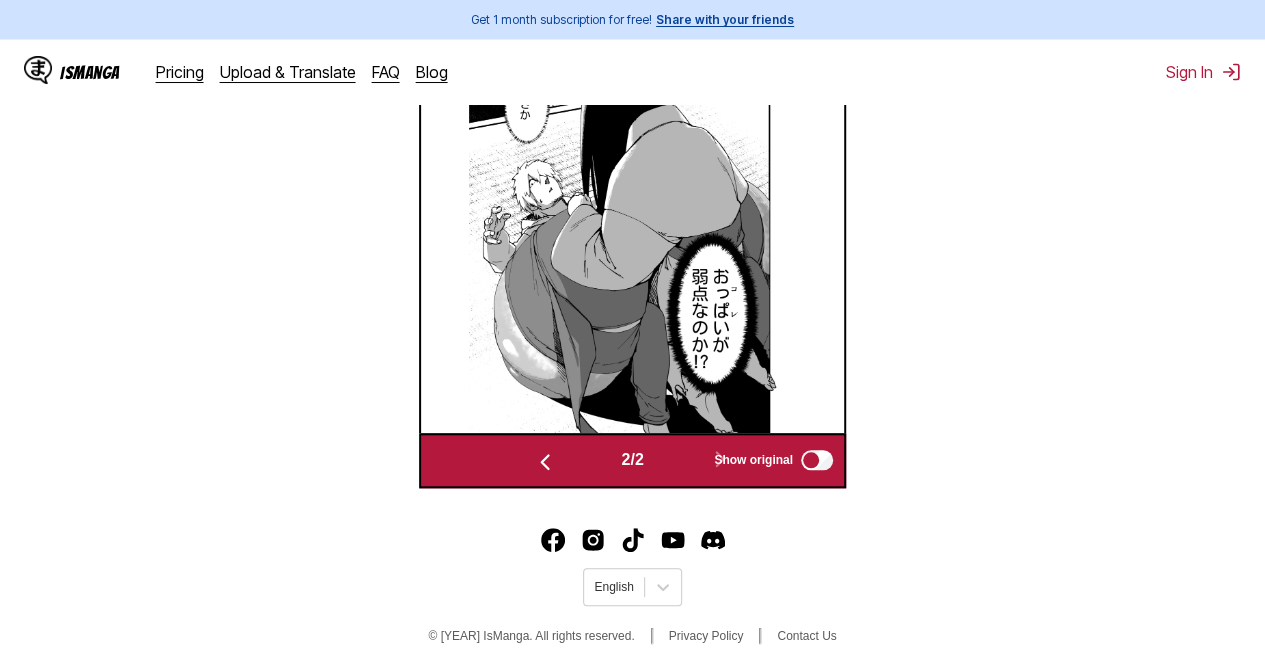 scroll, scrollTop: 764, scrollLeft: 0, axis: vertical 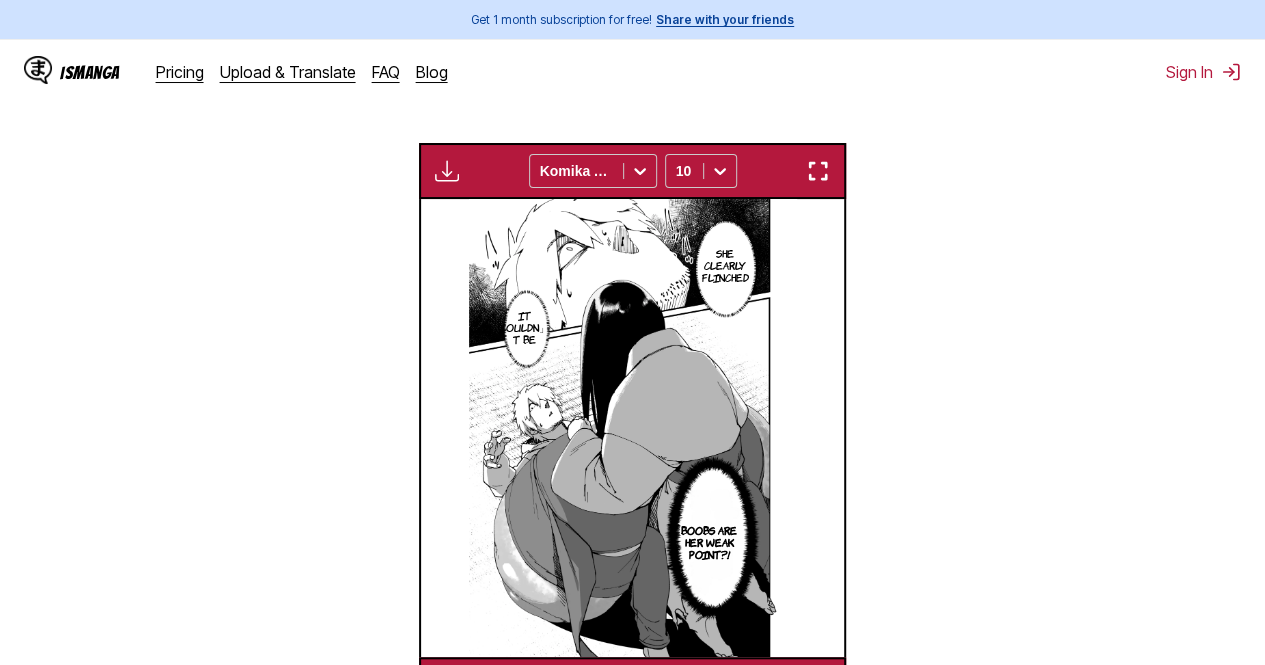 click at bounding box center (818, 171) 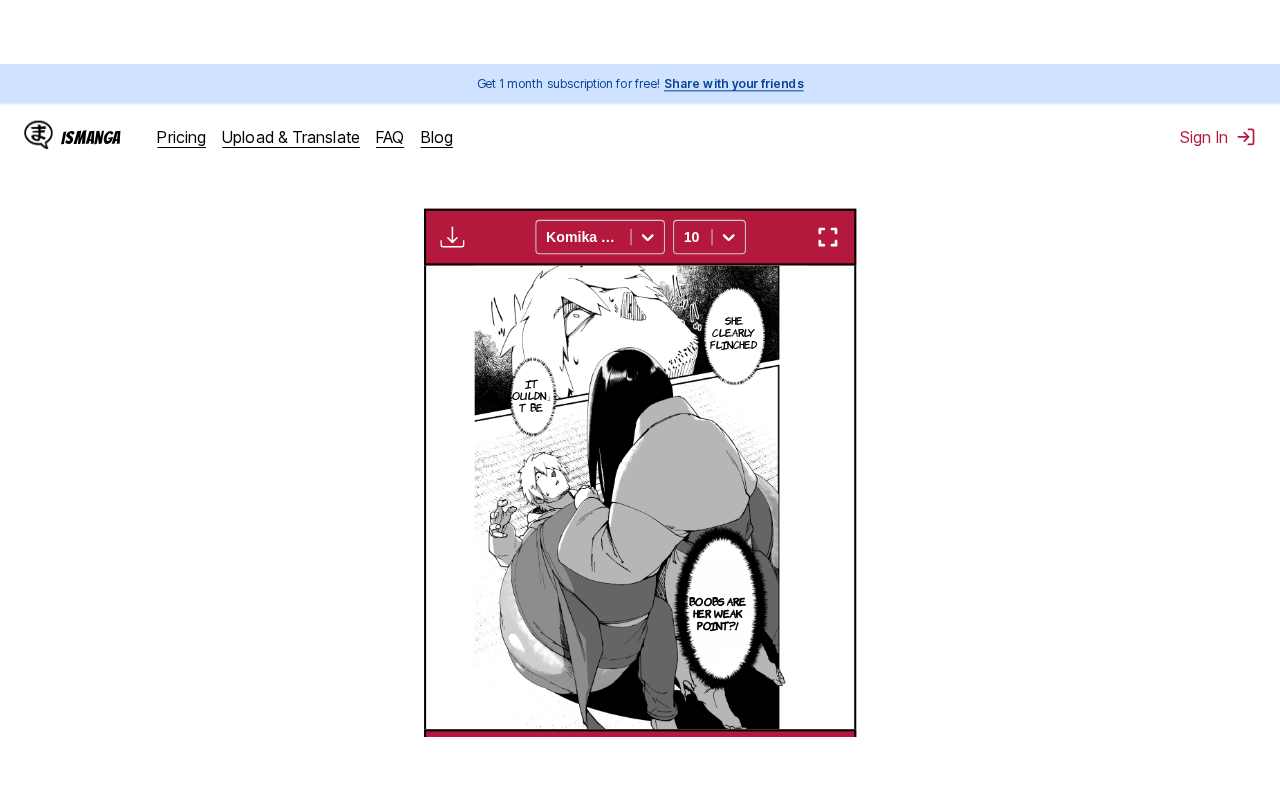 scroll, scrollTop: 238, scrollLeft: 0, axis: vertical 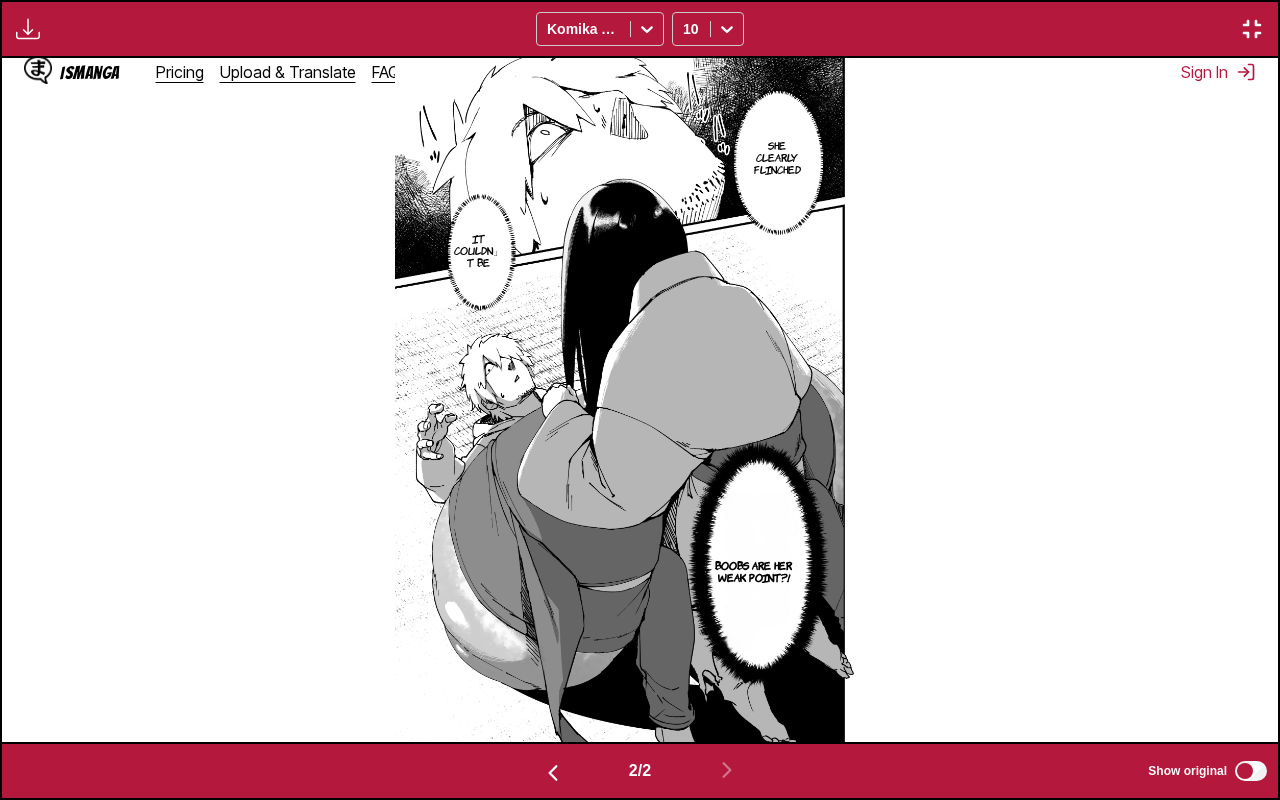 click at bounding box center (1252, 29) 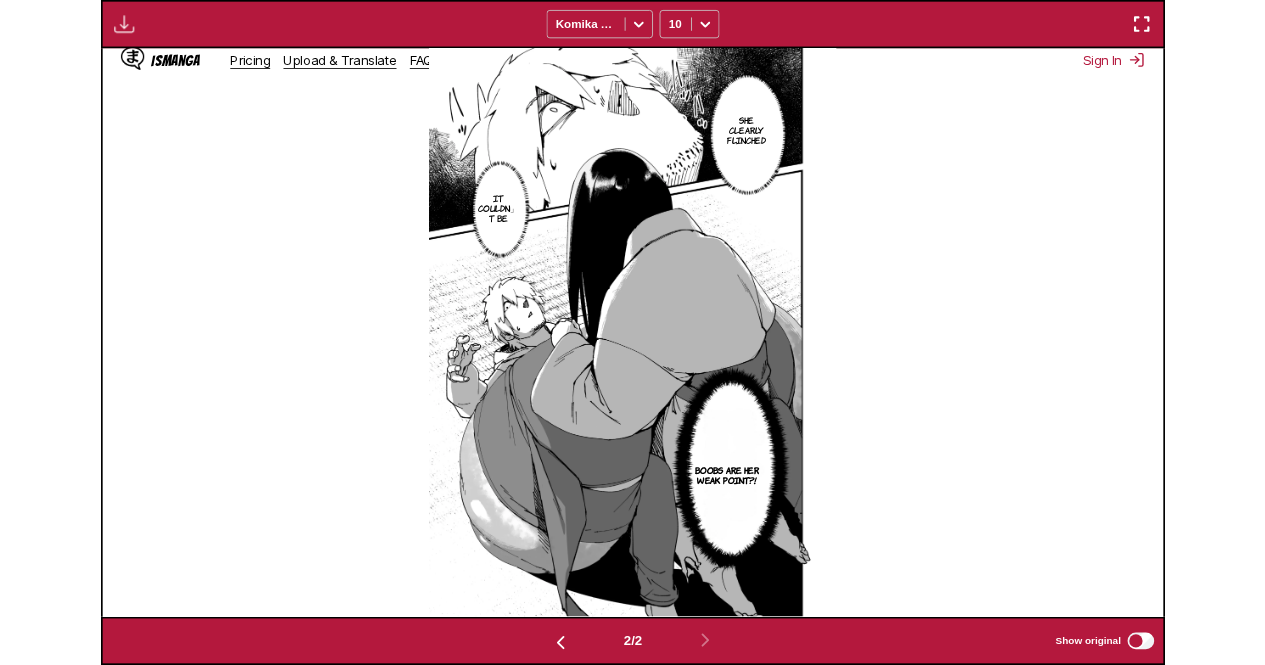 scroll, scrollTop: 522, scrollLeft: 0, axis: vertical 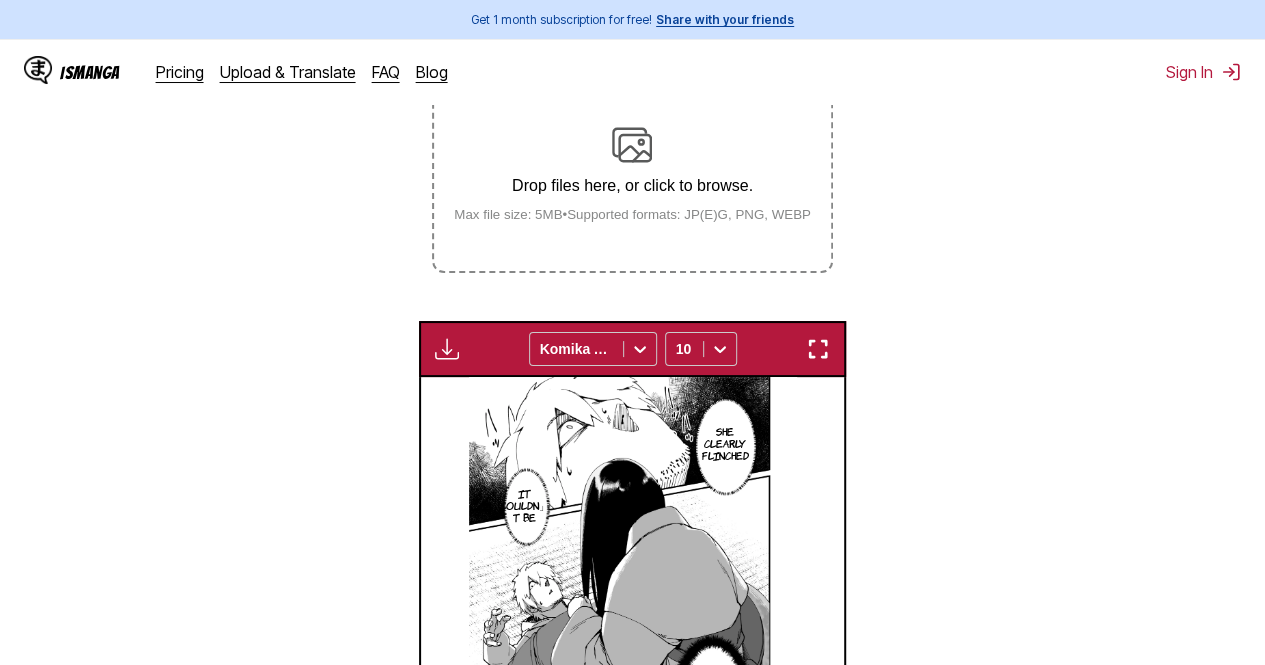 click on "Get 1 month subscription for free! Share with your friends" at bounding box center [632, 19] 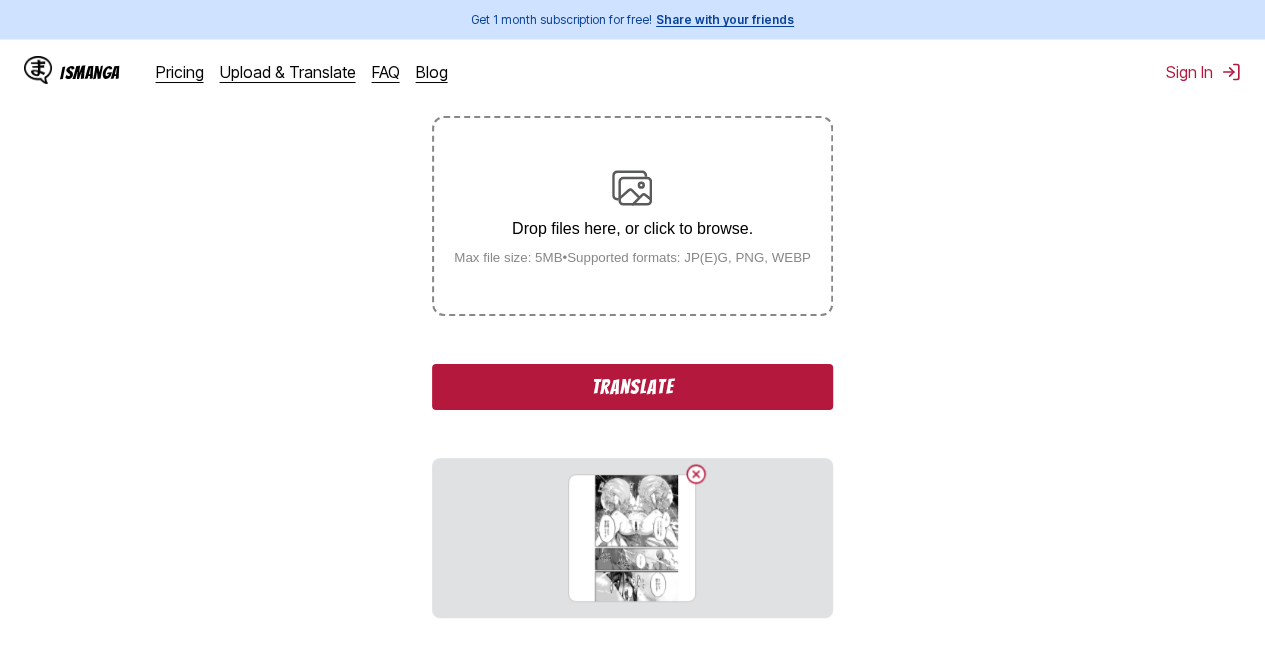 scroll, scrollTop: 311, scrollLeft: 0, axis: vertical 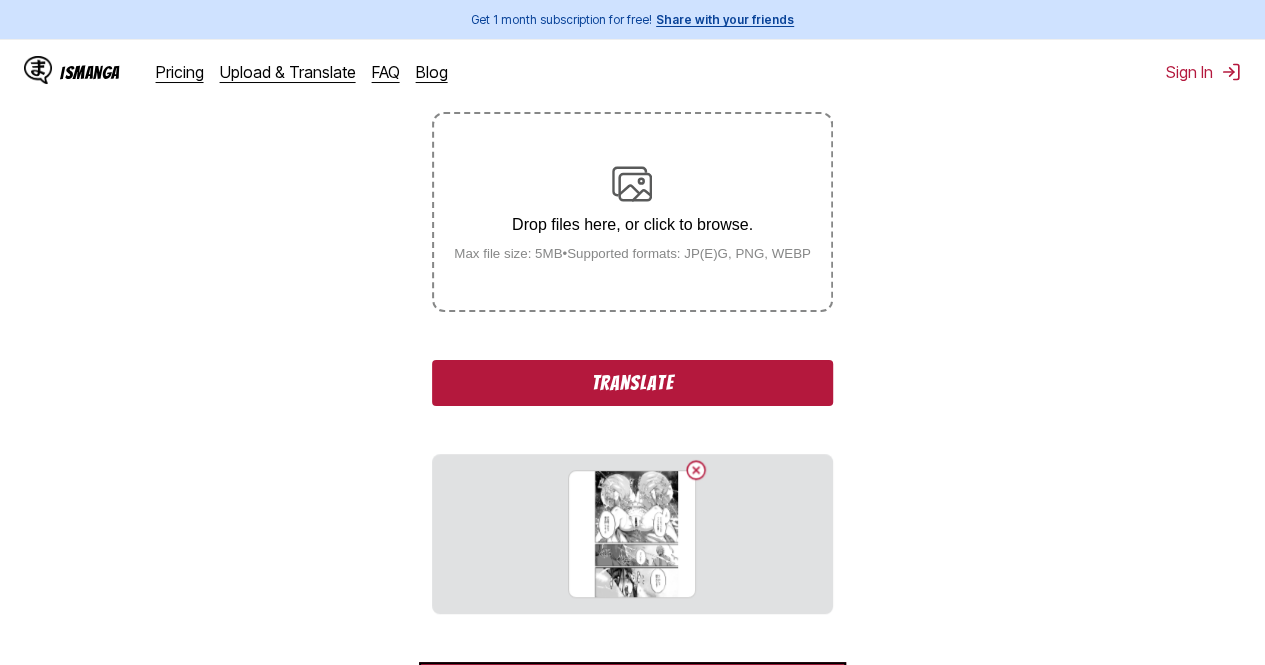 click on "Translate" at bounding box center [632, 383] 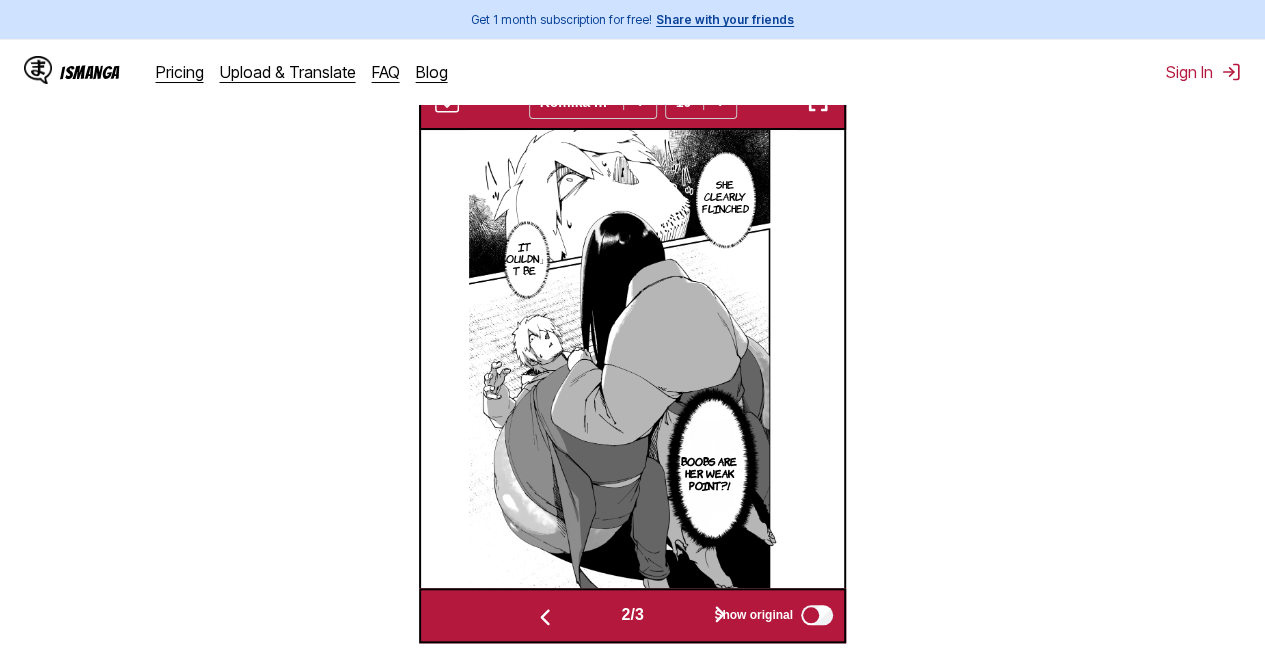 scroll, scrollTop: 669, scrollLeft: 0, axis: vertical 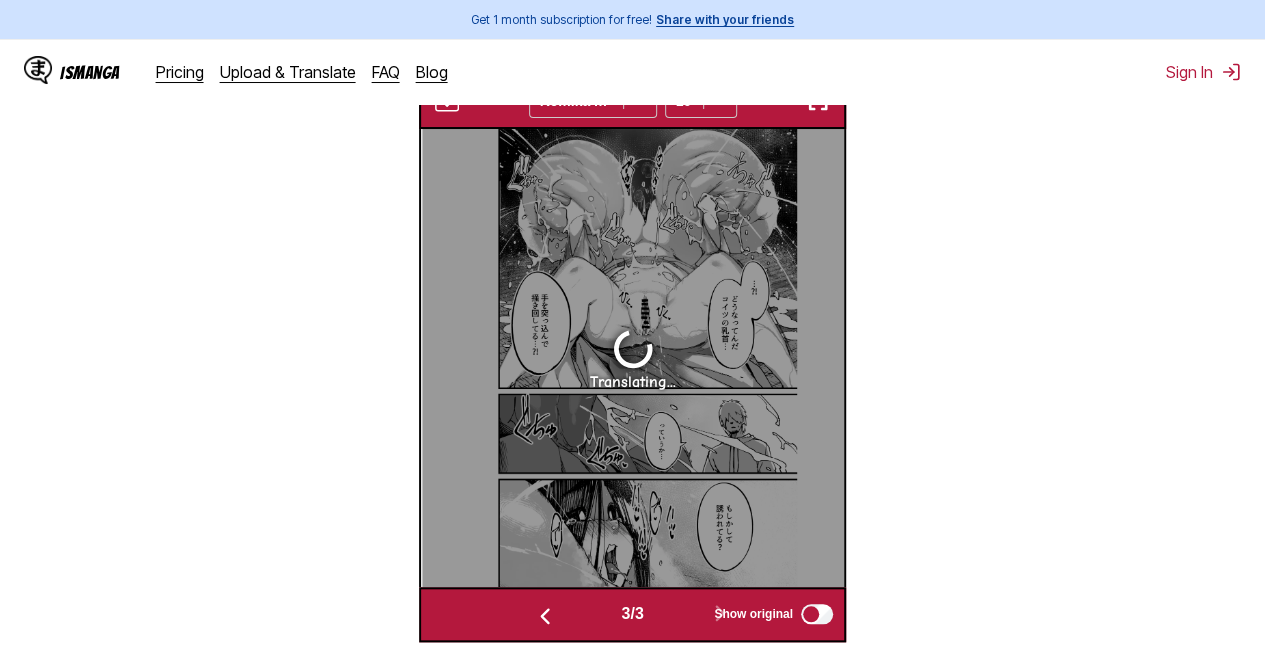 click at bounding box center [818, 101] 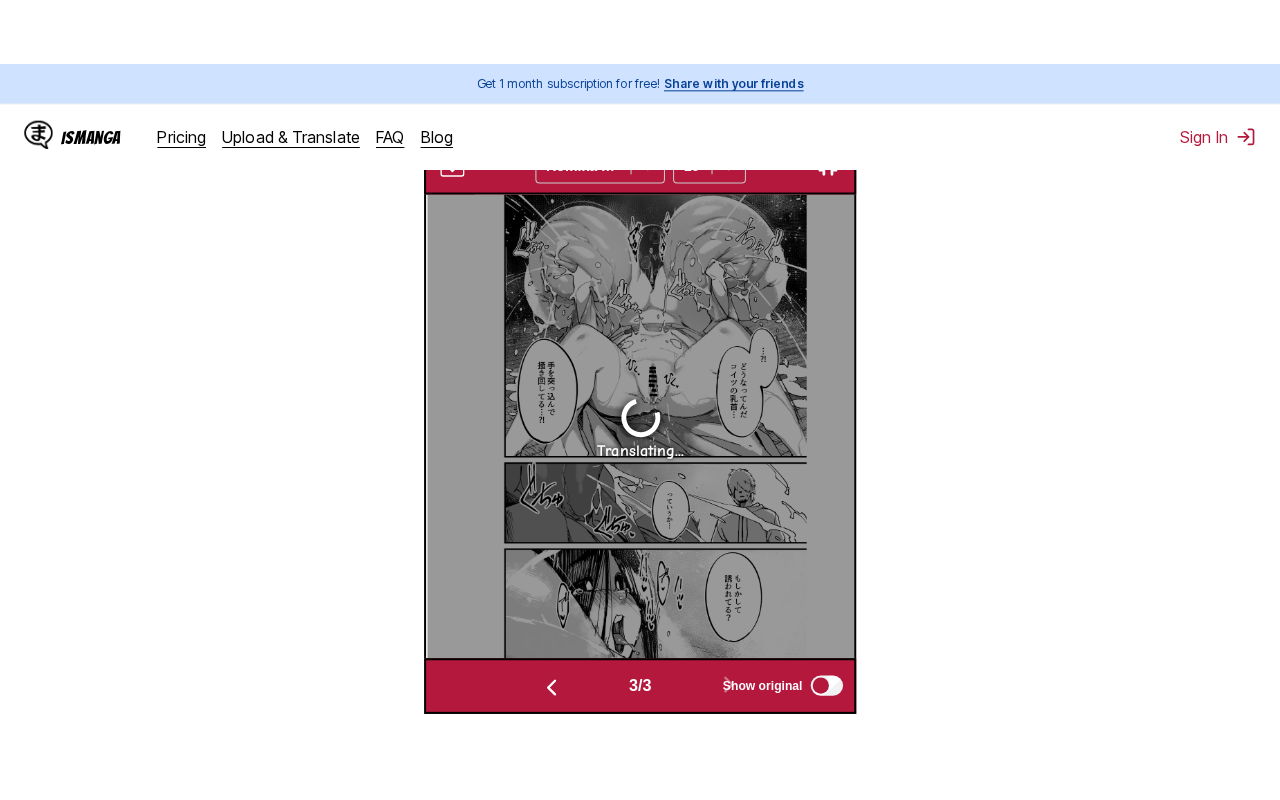 scroll, scrollTop: 238, scrollLeft: 0, axis: vertical 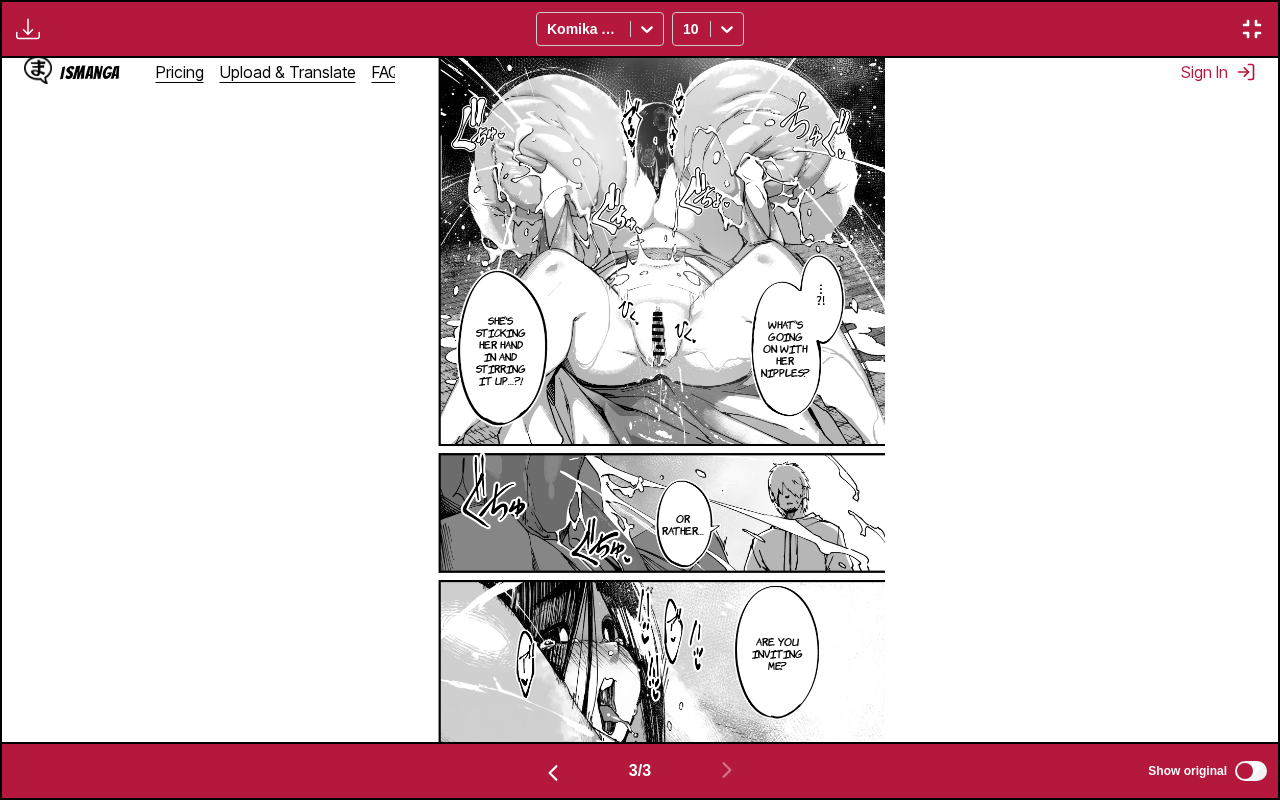 click at bounding box center (1252, 29) 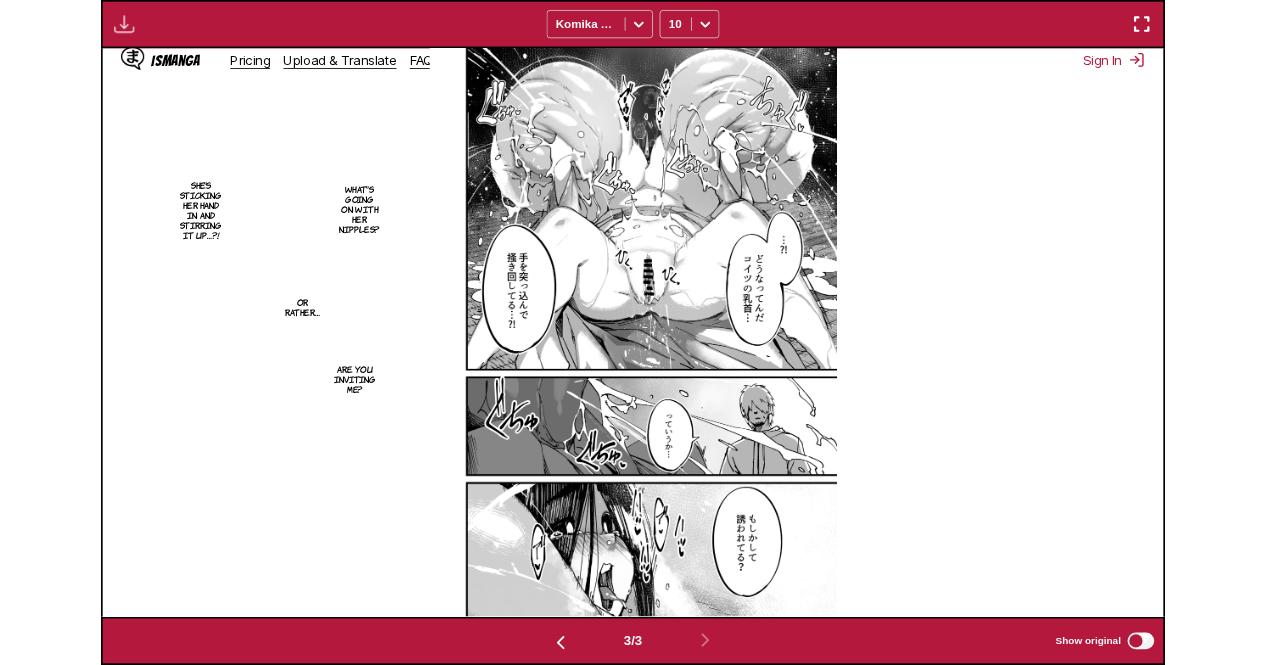 scroll, scrollTop: 522, scrollLeft: 0, axis: vertical 